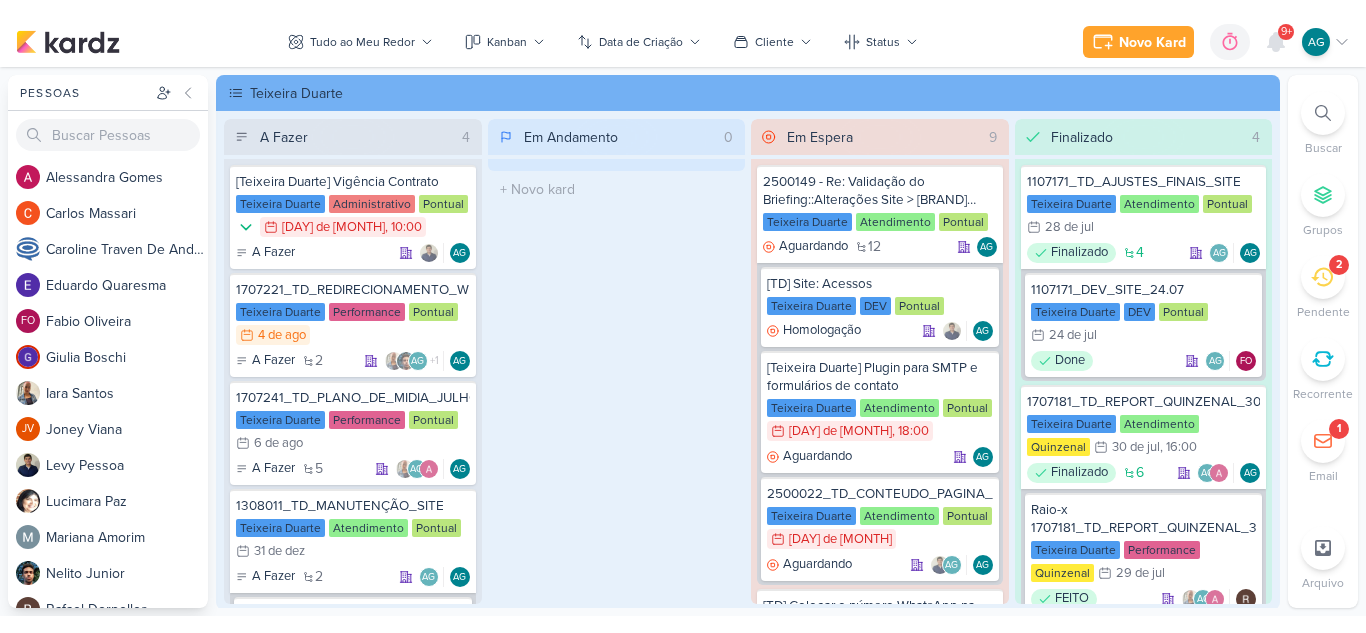 scroll, scrollTop: 0, scrollLeft: 0, axis: both 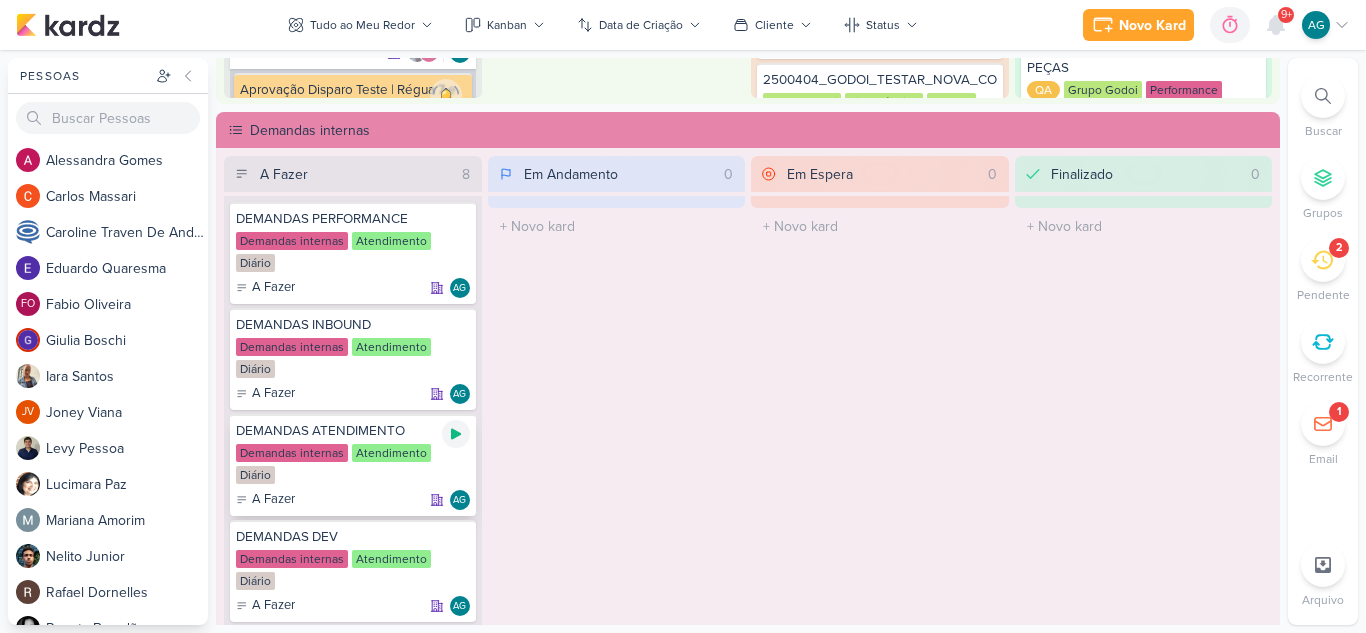 click 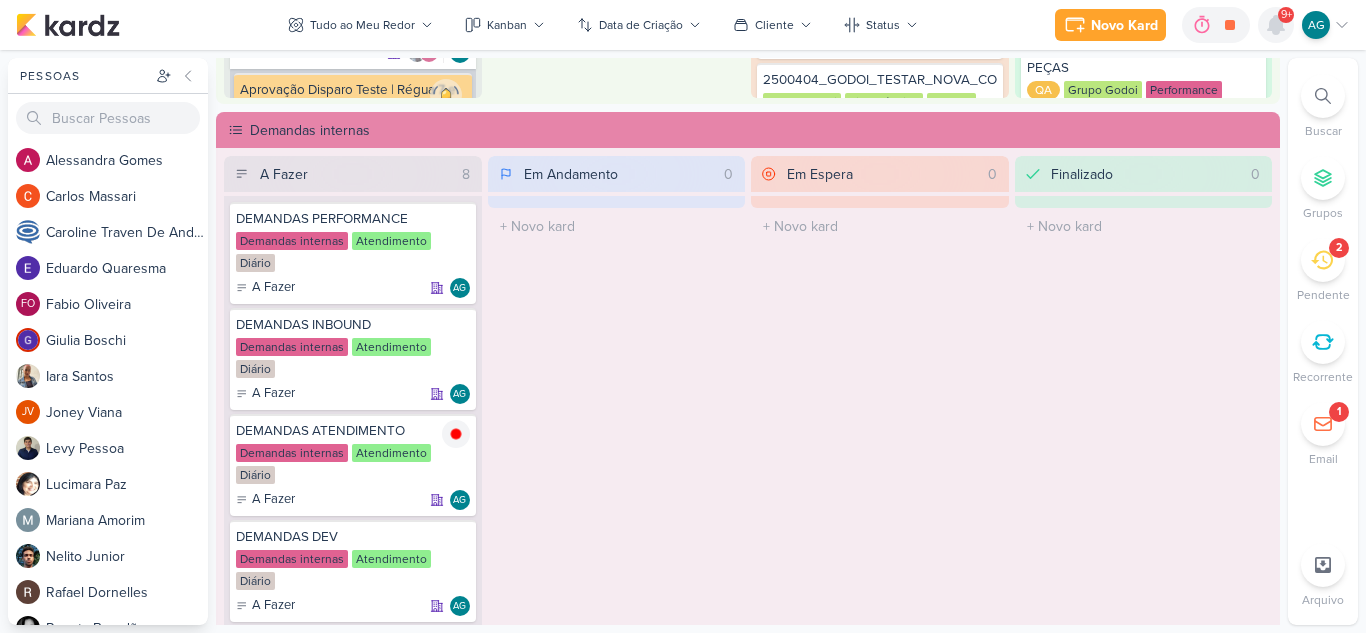 click 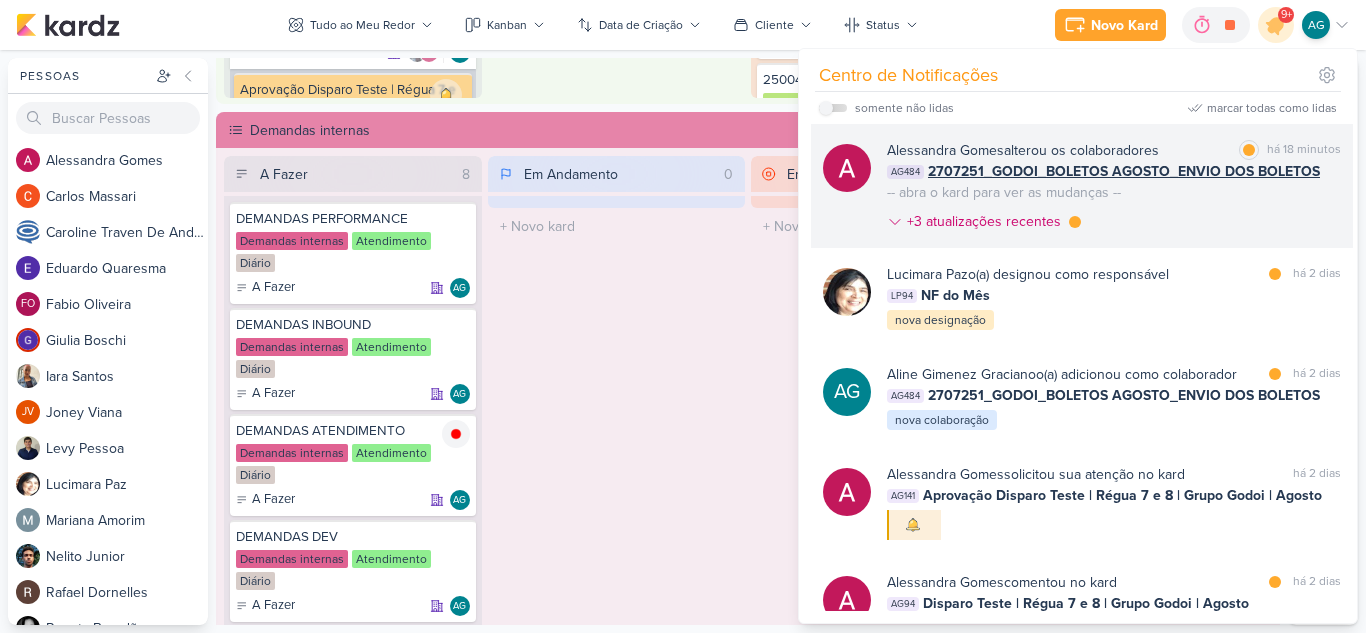 click on "[FIRST] [LAST] alterou os colaboradores
marcar como lida
há 18 minutos
AG484
2707251_GODOI_BOLETOS AGOSTO_ENVIO DOS BOLETOS
-- abra o kard para ver as mudanças --
+3 atualizações recentes" at bounding box center (1114, 190) 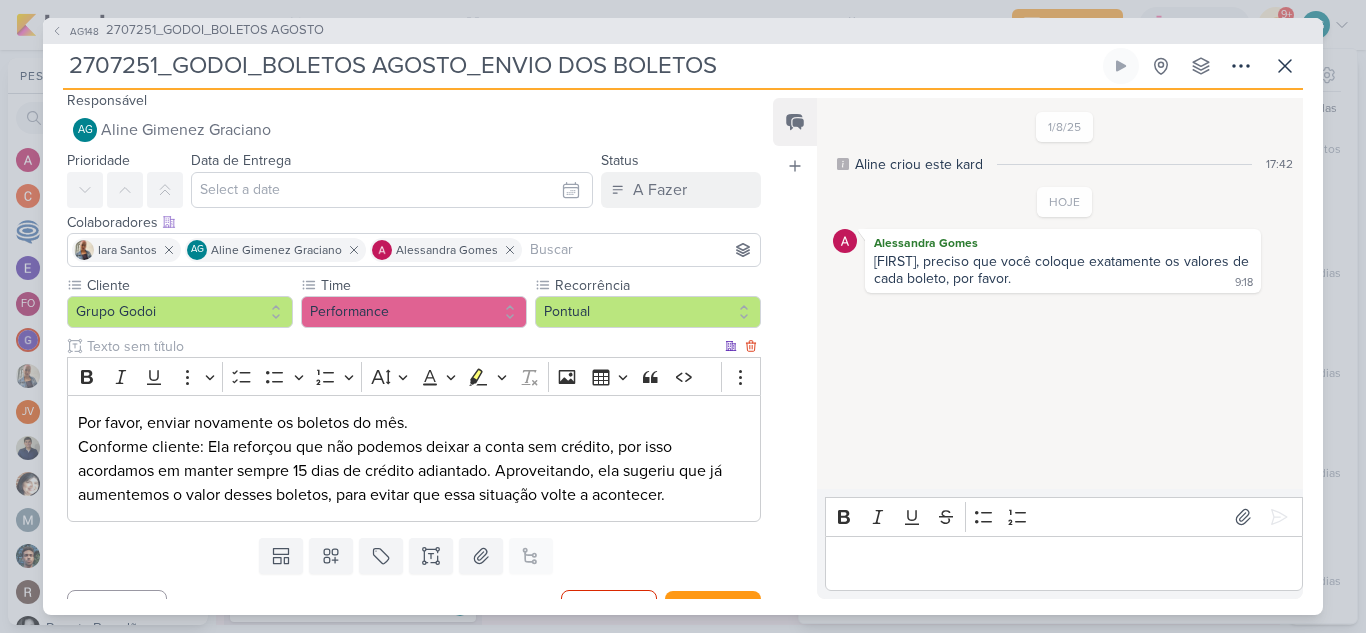 scroll, scrollTop: 0, scrollLeft: 0, axis: both 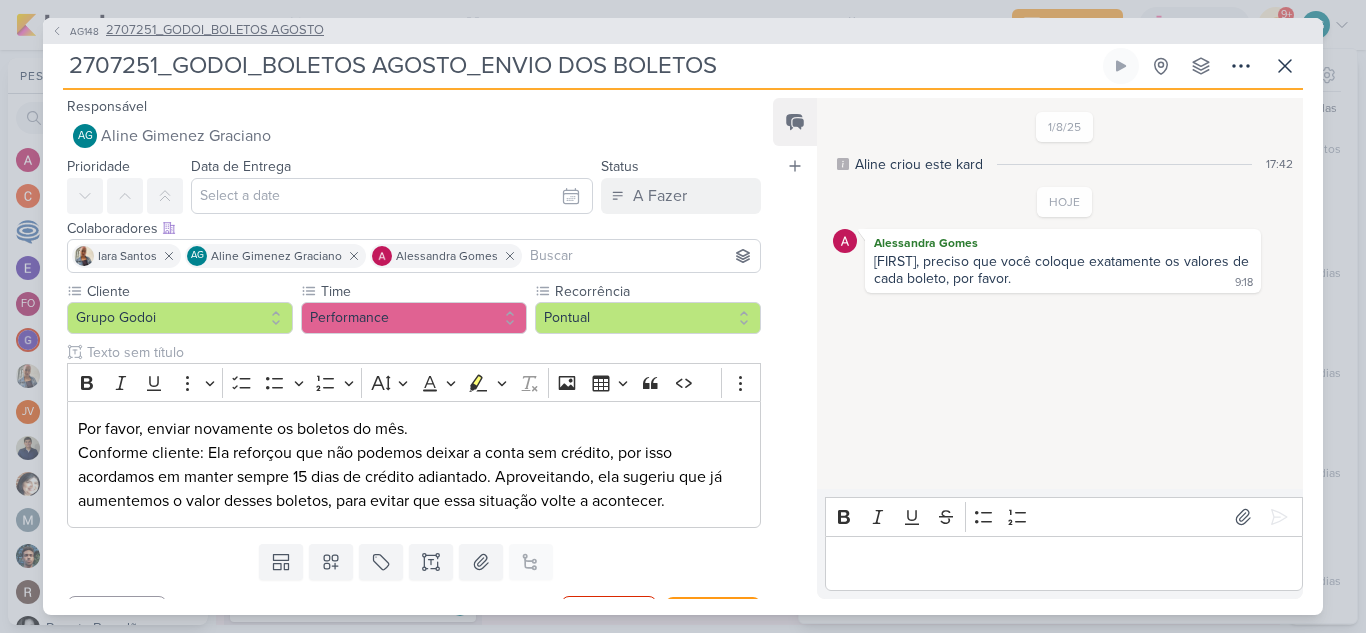 click on "2707251_GODOI_BOLETOS AGOSTO" at bounding box center (215, 31) 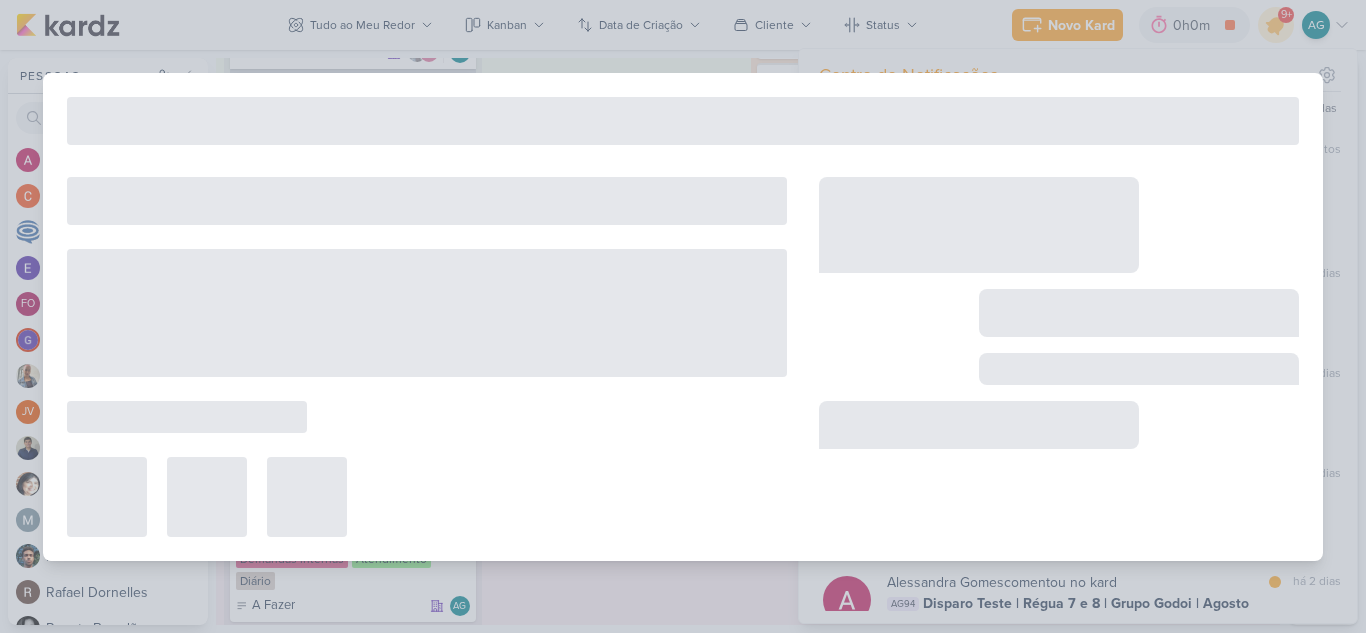 type on "2707251_GODOI_BOLETOS AGOSTO" 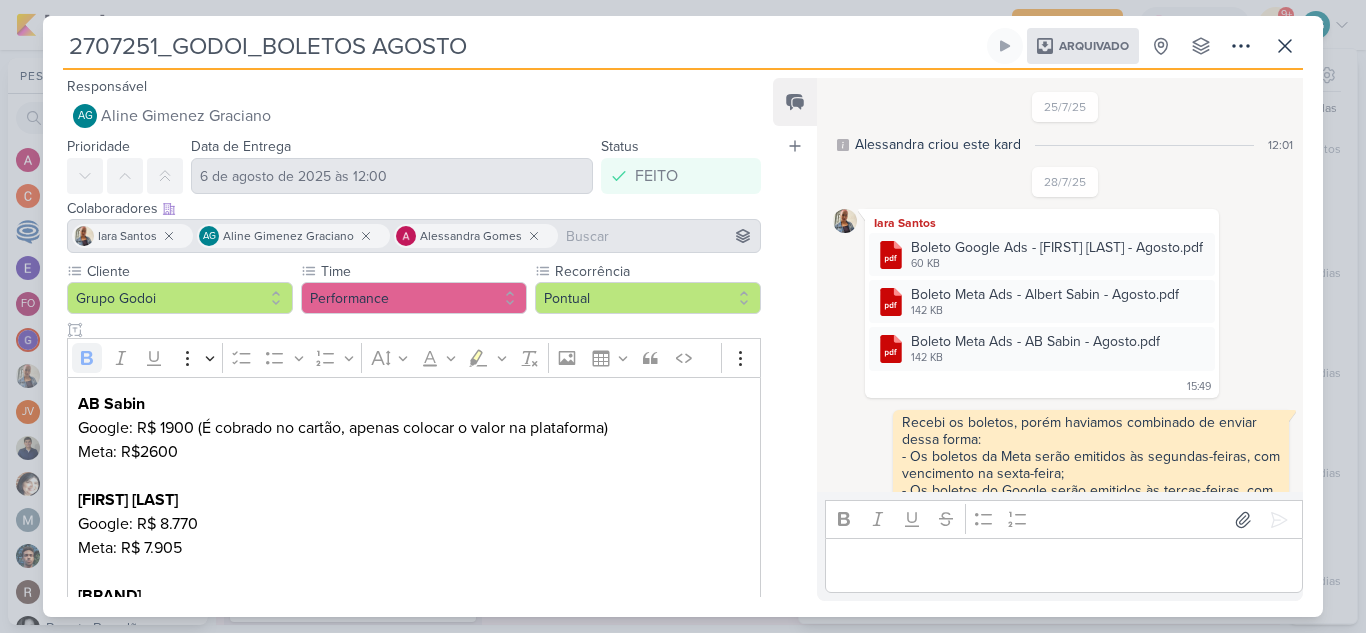 scroll, scrollTop: 571, scrollLeft: 0, axis: vertical 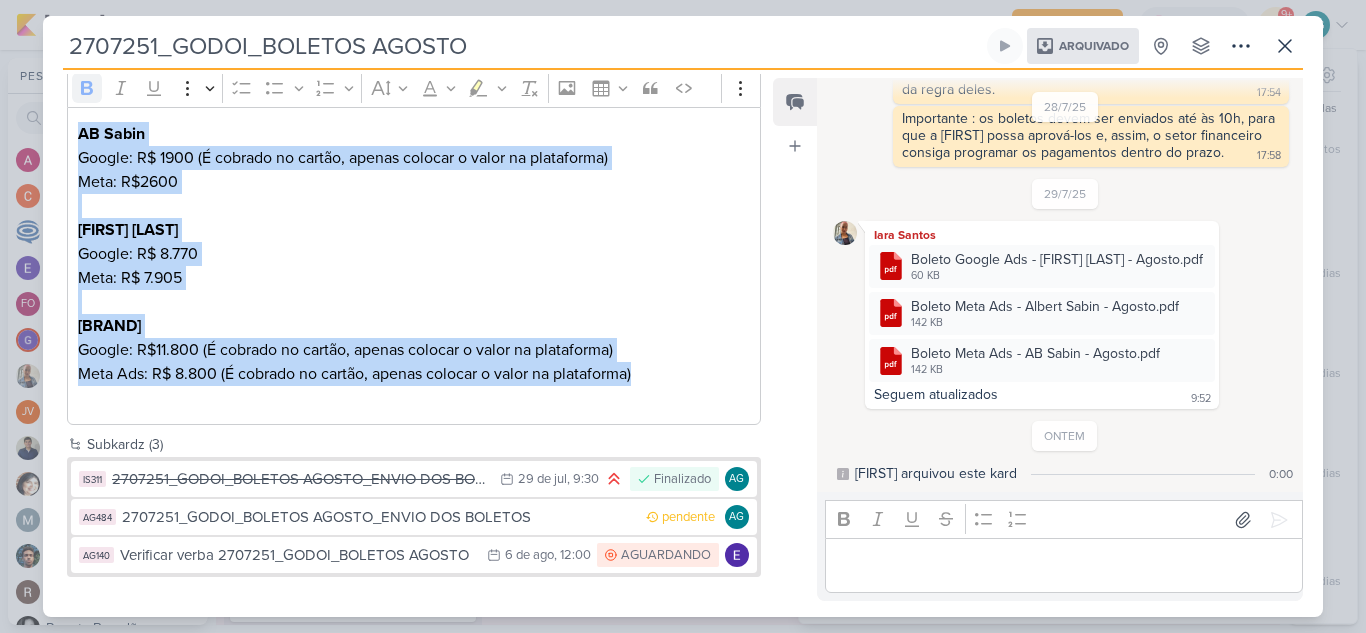 drag, startPoint x: 658, startPoint y: 378, endPoint x: 79, endPoint y: 132, distance: 629.0922 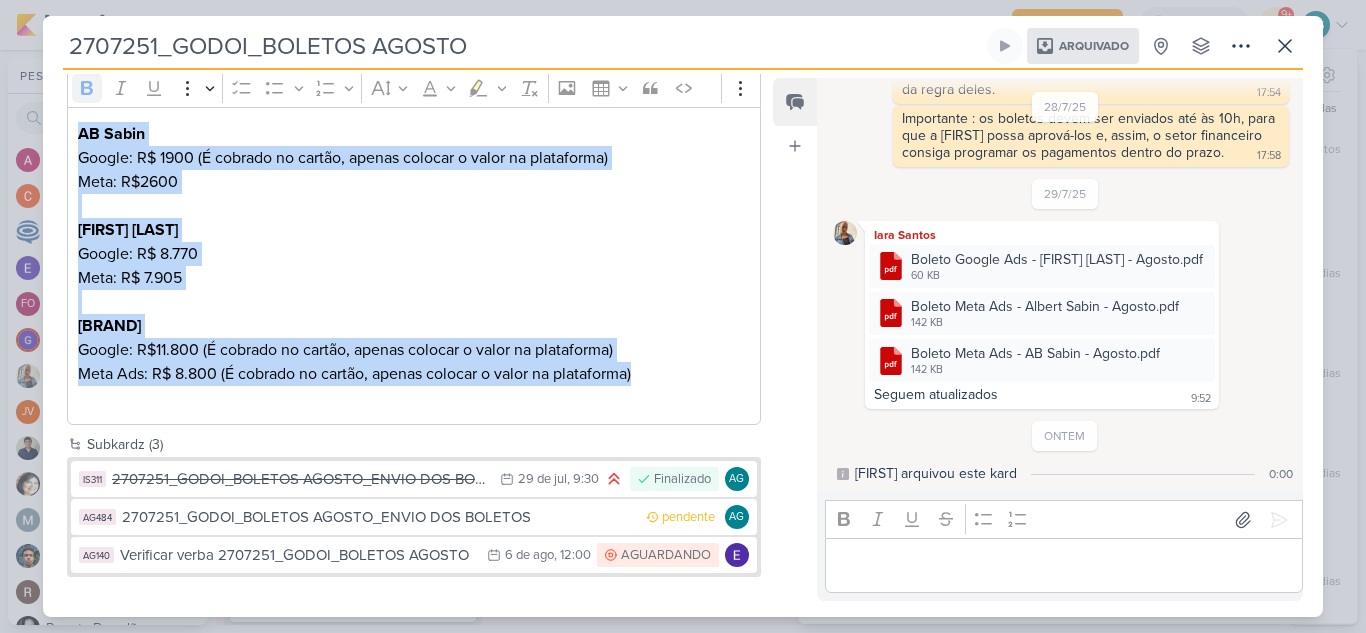 copy on "AB Sabin Google: R$ 1900 (É cobrado no cartão, apenas colocar o valor na plataforma) Meta: R$2600 [FIRST] [LAST] Google: R$ 8.770 Meta: R$ 7.905 Vital Brazil Google: R$11.800 (É cobrado no cartão, apenas colocar o valor na plataforma) Meta Ads: R$ 8.800 (É cobrado no cartão, apenas colocar o valor na plataforma)" 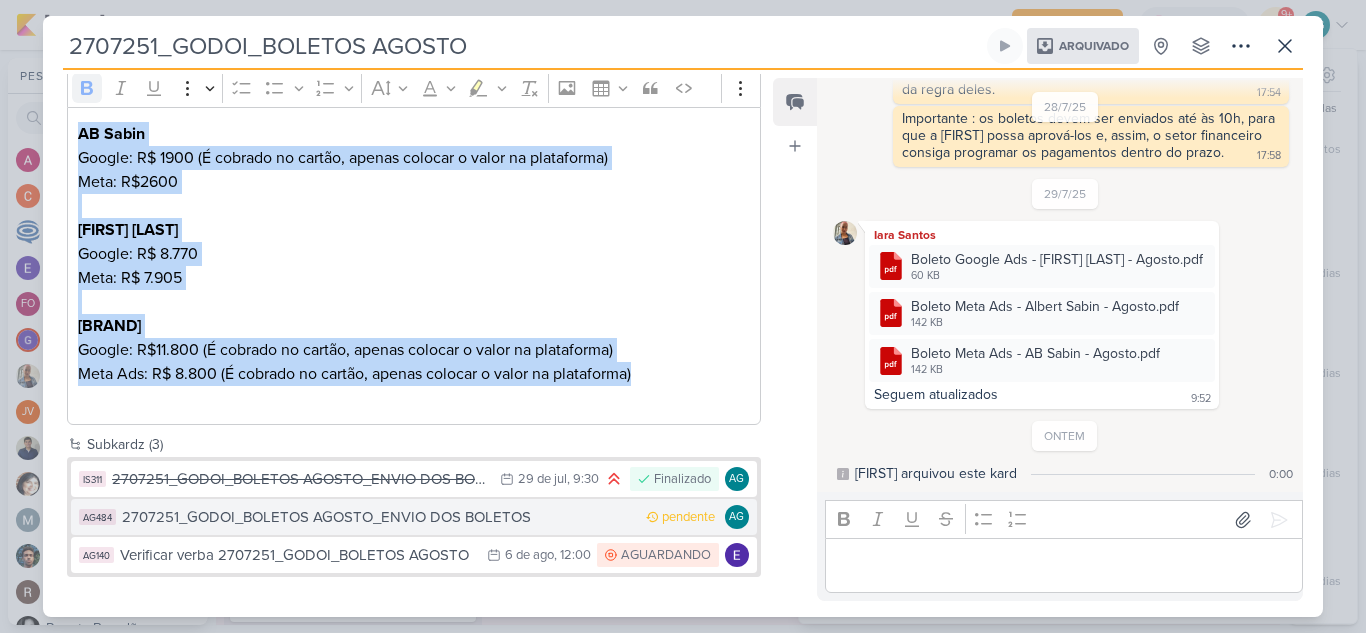 click on "2707251_GODOI_BOLETOS AGOSTO_ENVIO DOS BOLETOS" at bounding box center (379, 517) 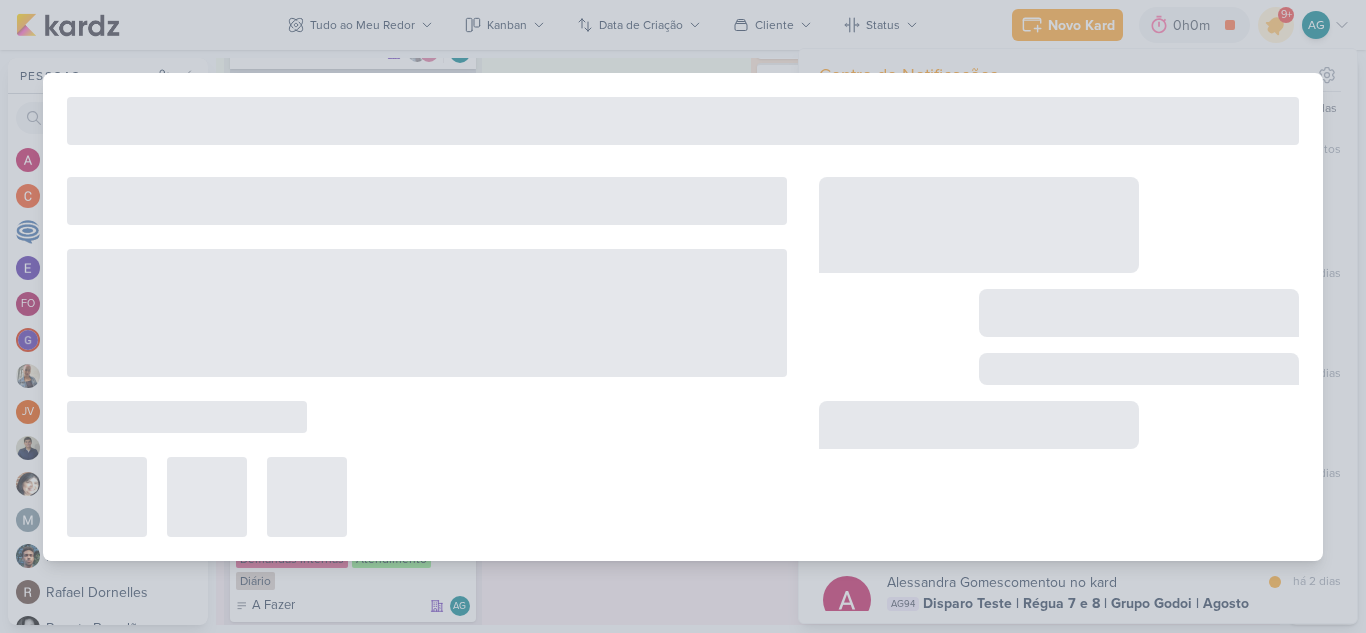 type on "2707251_GODOI_BOLETOS AGOSTO_ENVIO DOS BOLETOS" 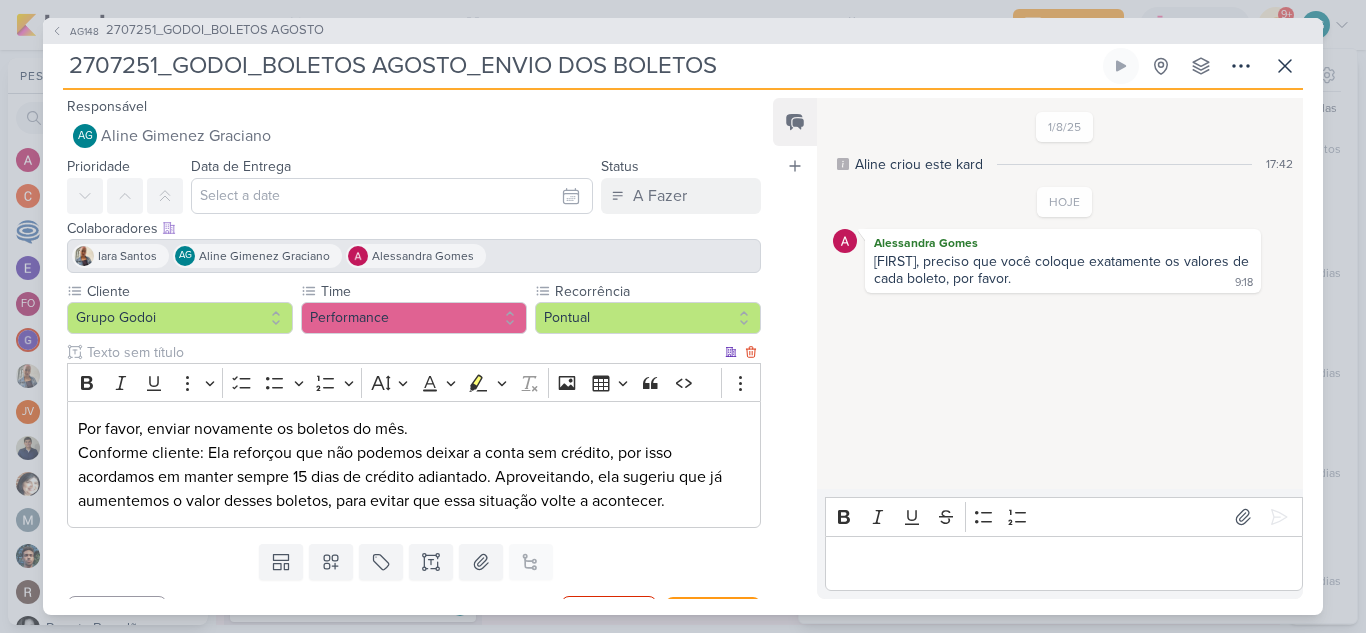 scroll, scrollTop: 40, scrollLeft: 0, axis: vertical 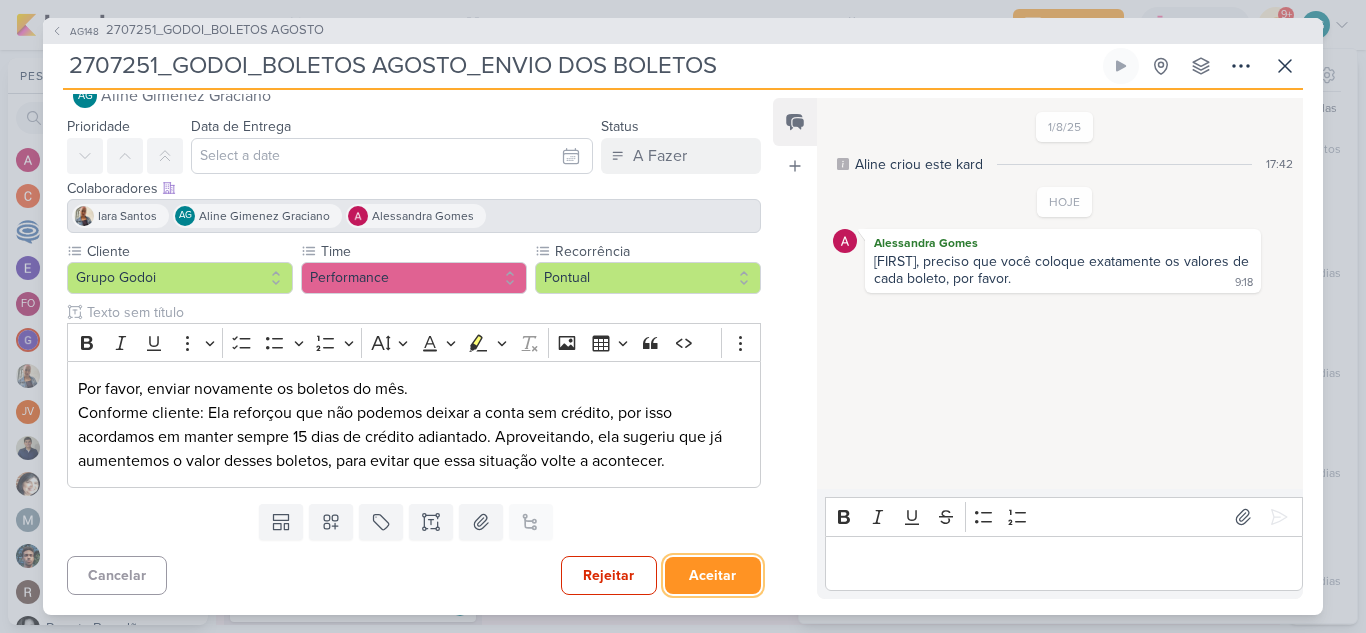 click on "Aceitar" at bounding box center [713, 575] 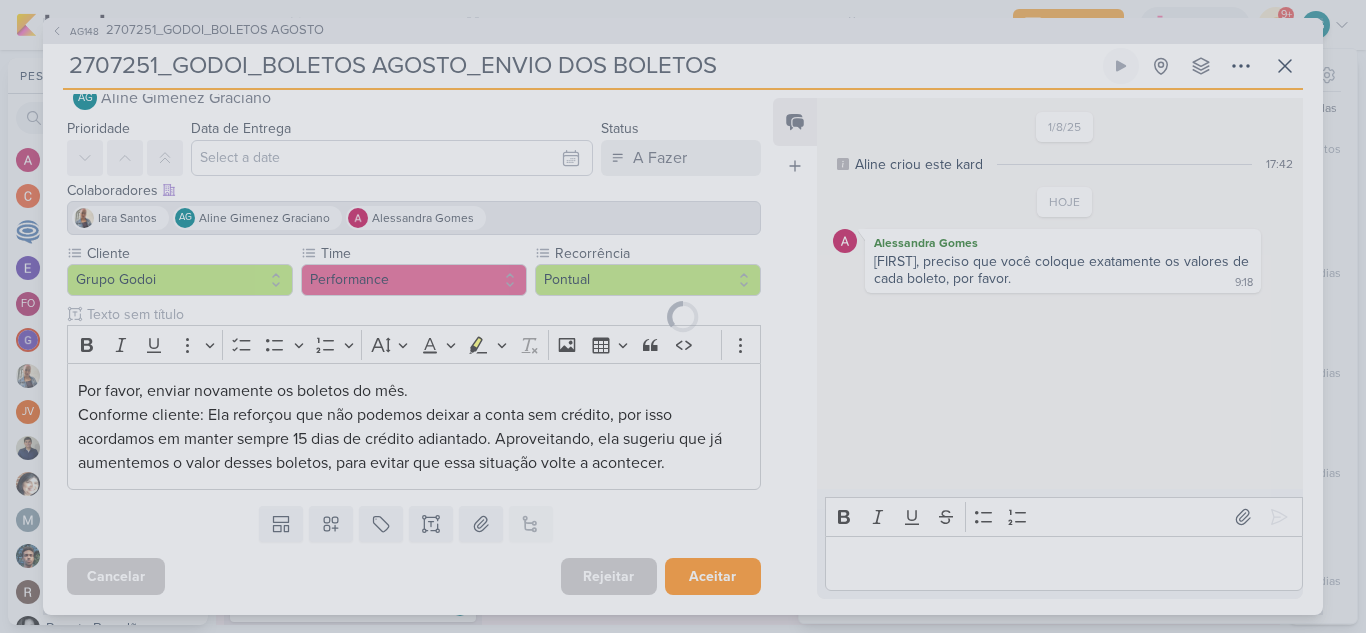 type 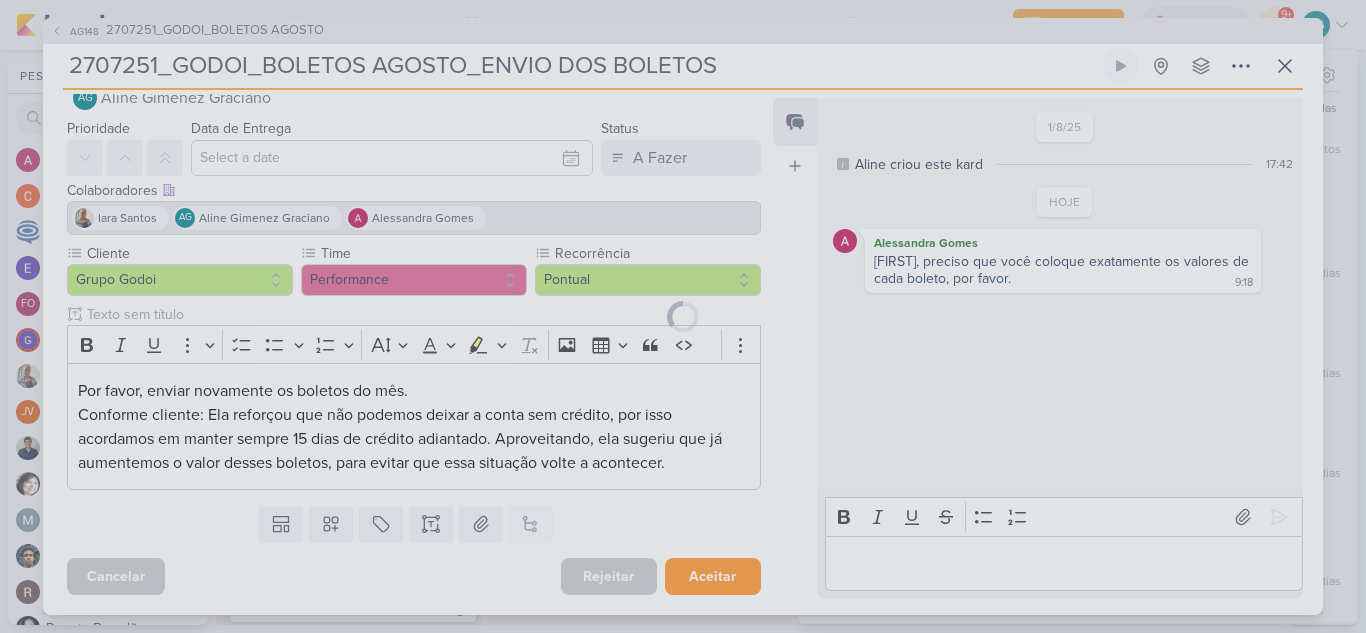 scroll, scrollTop: 40, scrollLeft: 0, axis: vertical 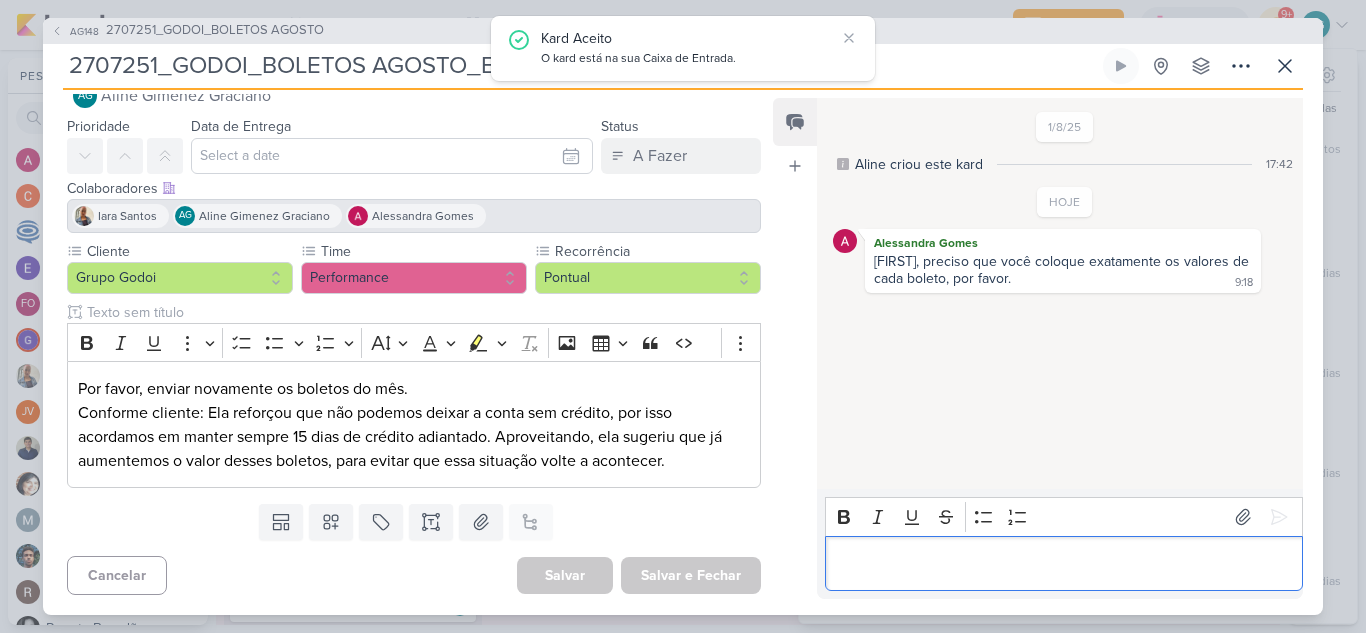 click at bounding box center (1063, 563) 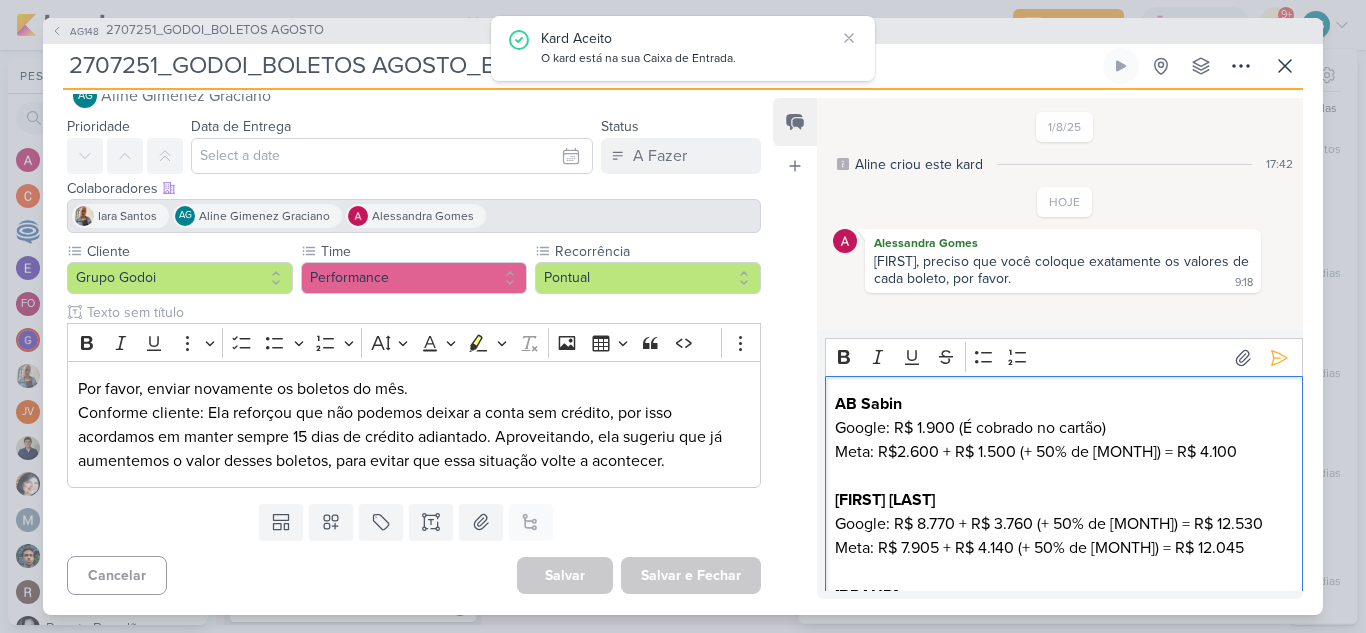 scroll, scrollTop: 62, scrollLeft: 0, axis: vertical 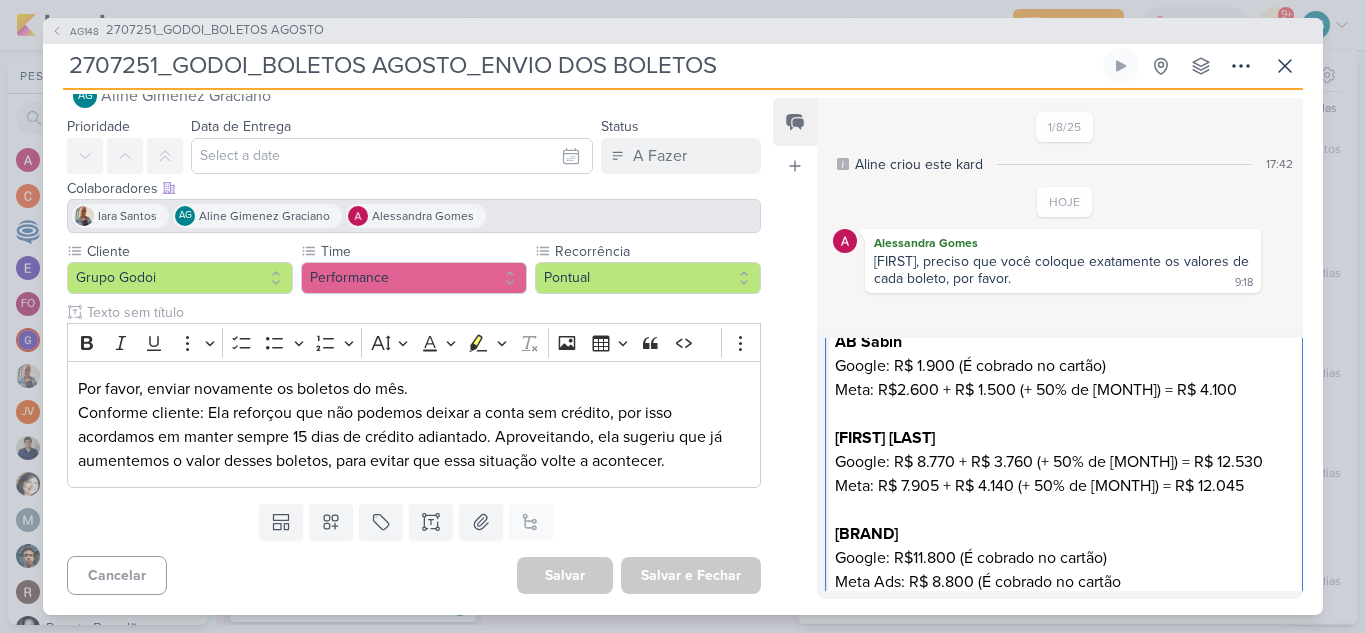 drag, startPoint x: 1179, startPoint y: 392, endPoint x: 1252, endPoint y: 392, distance: 73 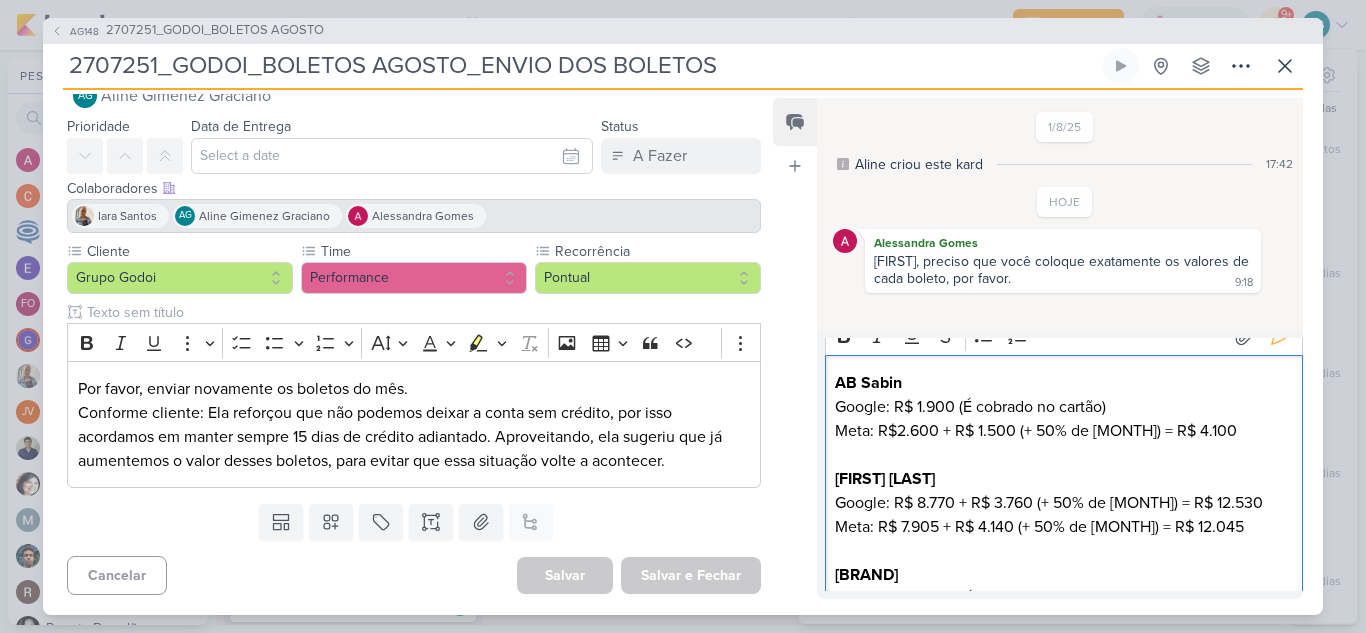 scroll, scrollTop: 0, scrollLeft: 0, axis: both 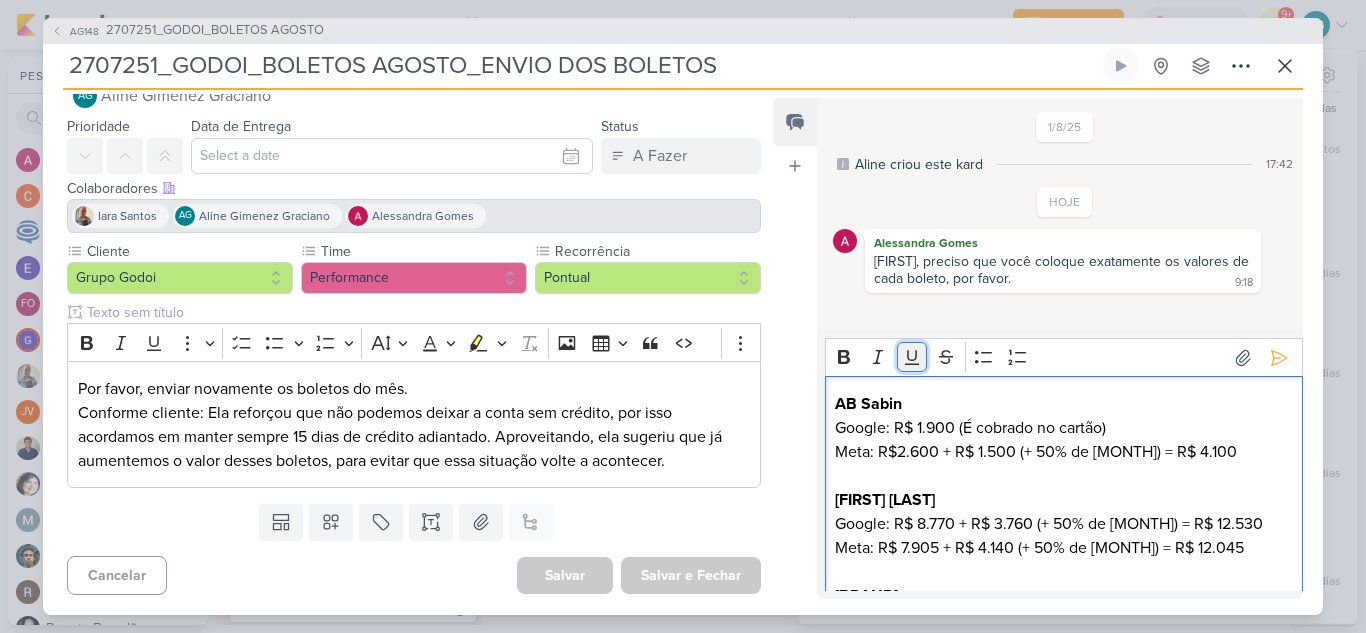click 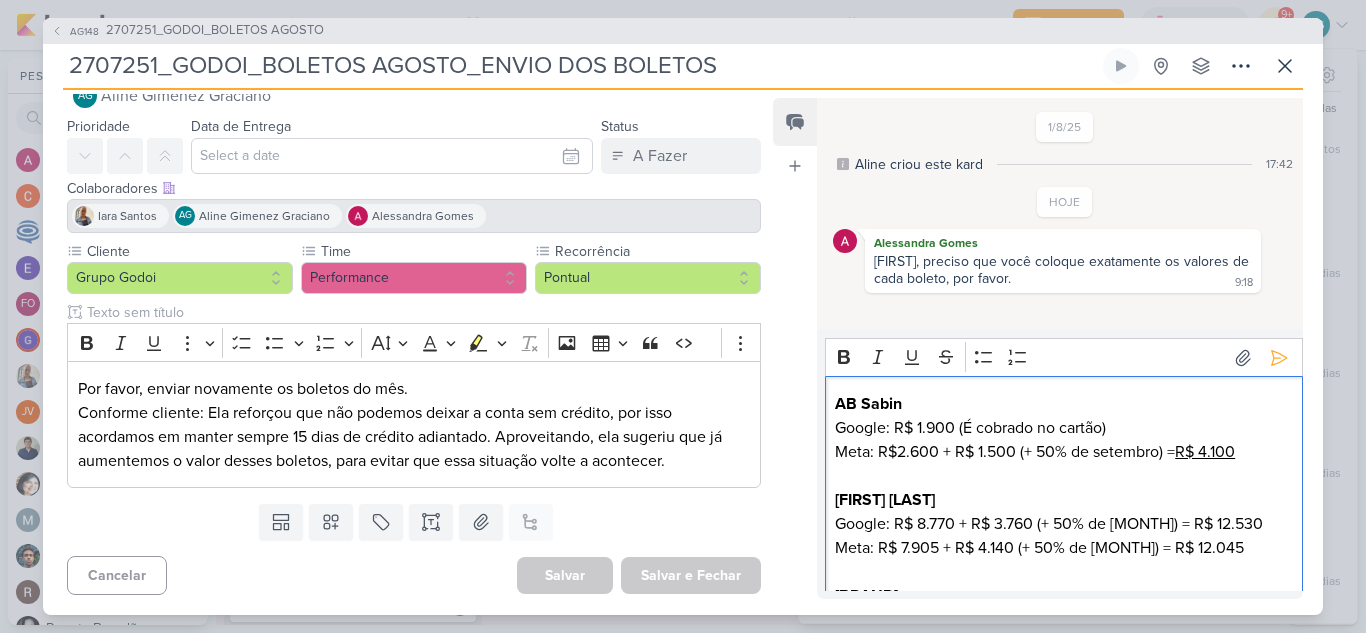 drag, startPoint x: 1200, startPoint y: 520, endPoint x: 1281, endPoint y: 520, distance: 81 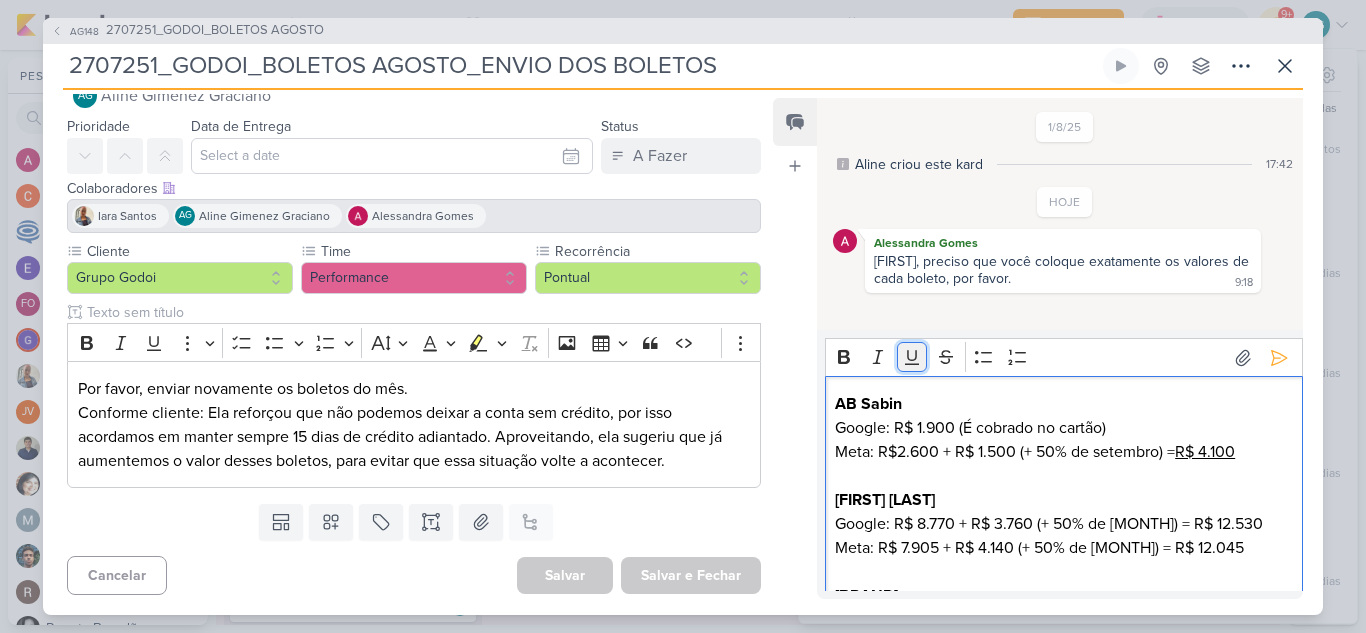 click 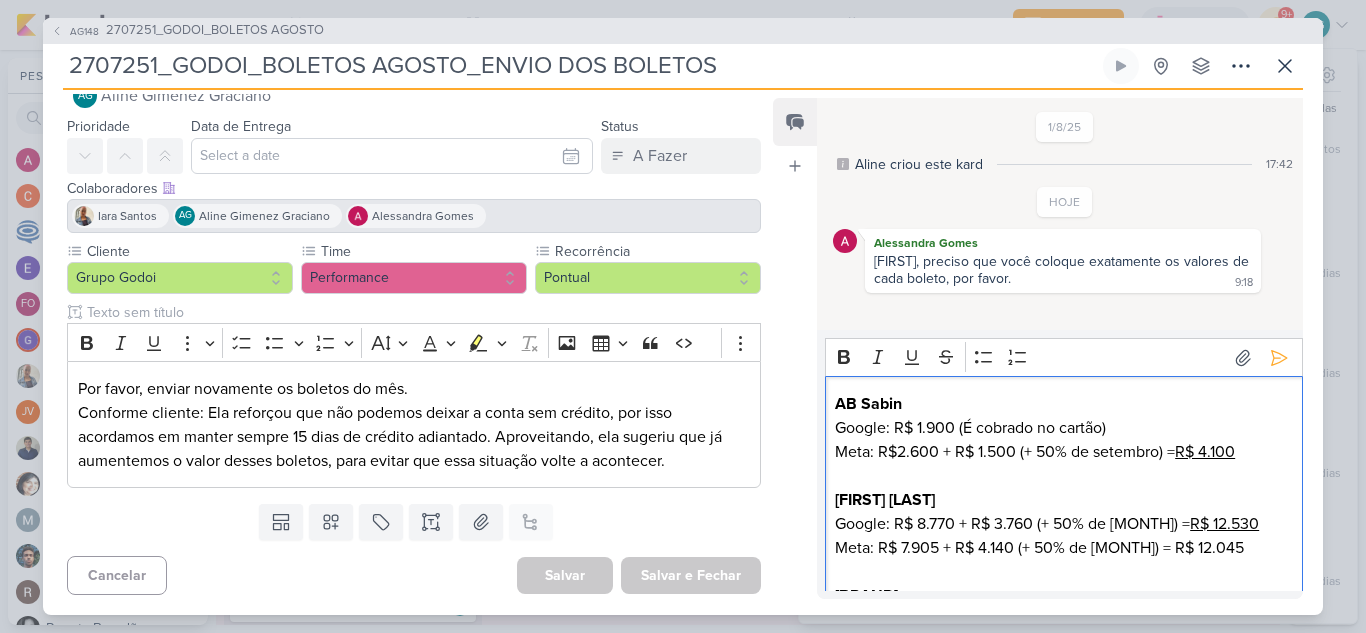 drag, startPoint x: 1179, startPoint y: 547, endPoint x: 1283, endPoint y: 552, distance: 104.120125 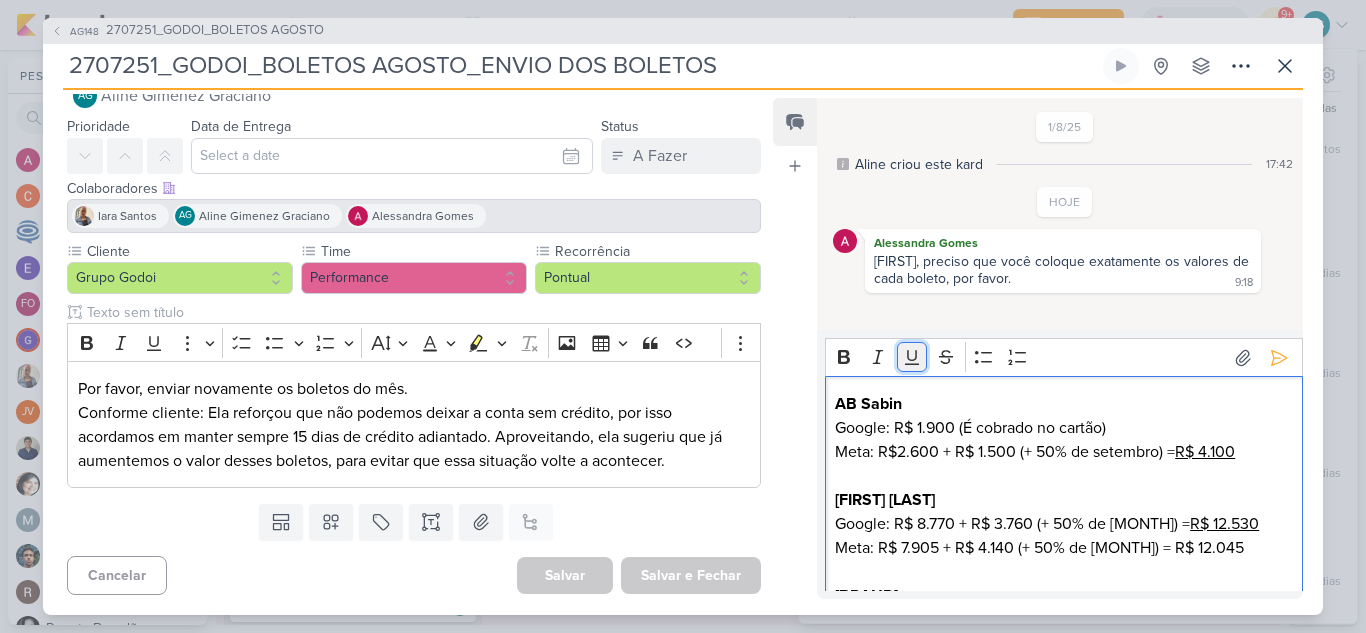 click 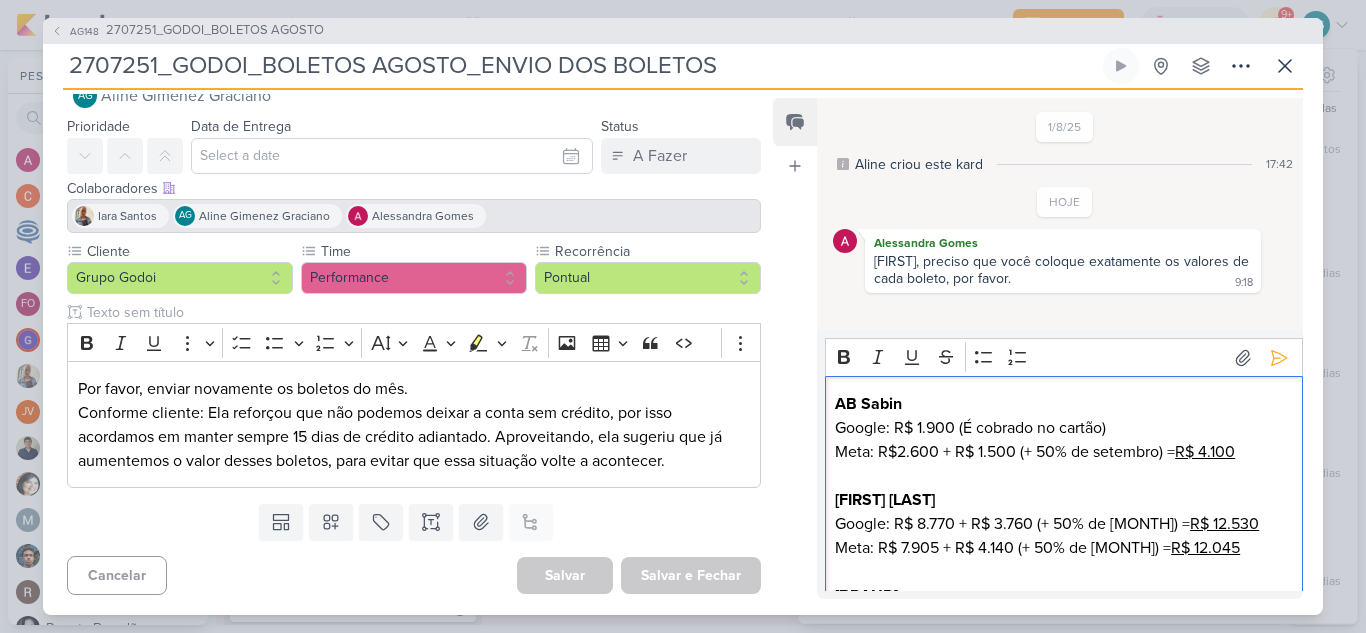 click on "[BRAND]" at bounding box center [1063, 584] 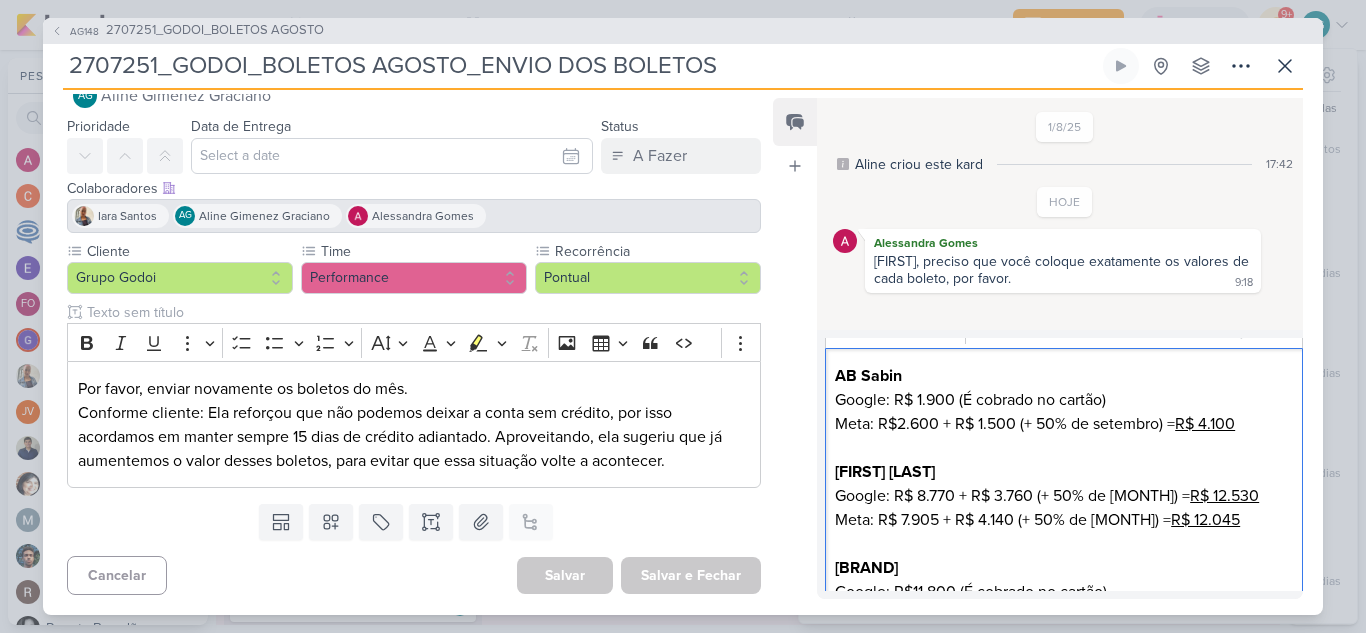 scroll, scrollTop: 0, scrollLeft: 0, axis: both 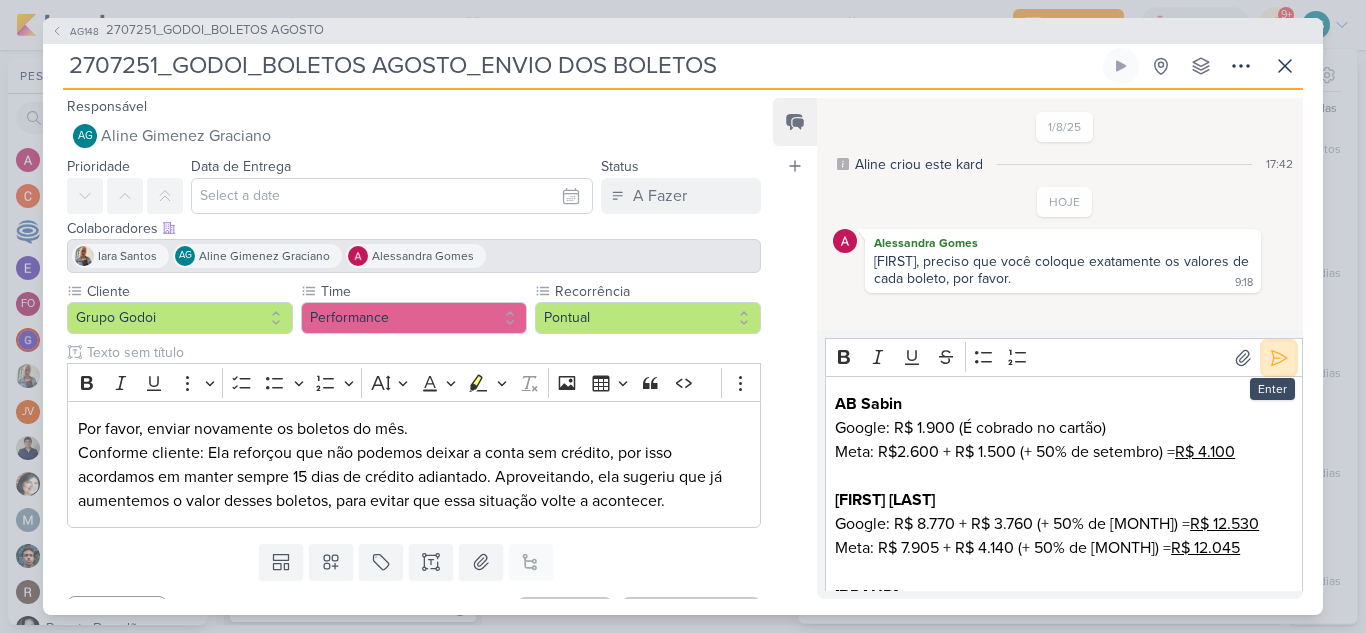 click at bounding box center [1279, 358] 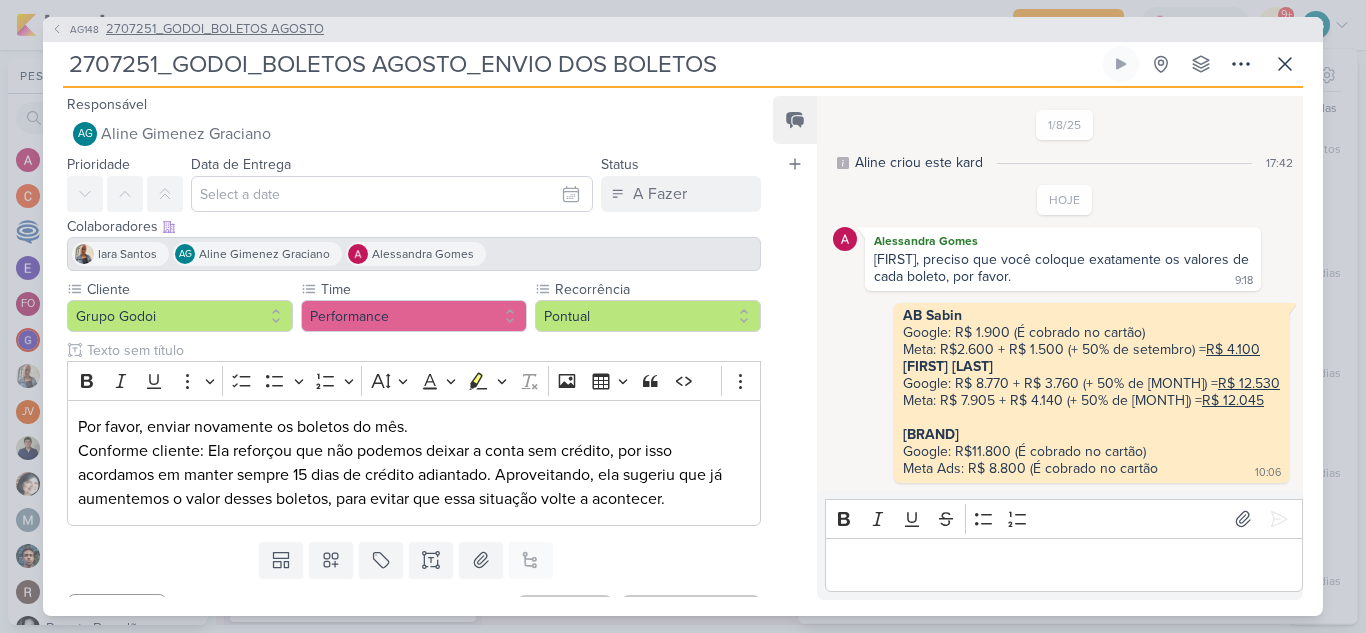 click on "2707251_GODOI_BOLETOS AGOSTO" at bounding box center (215, 30) 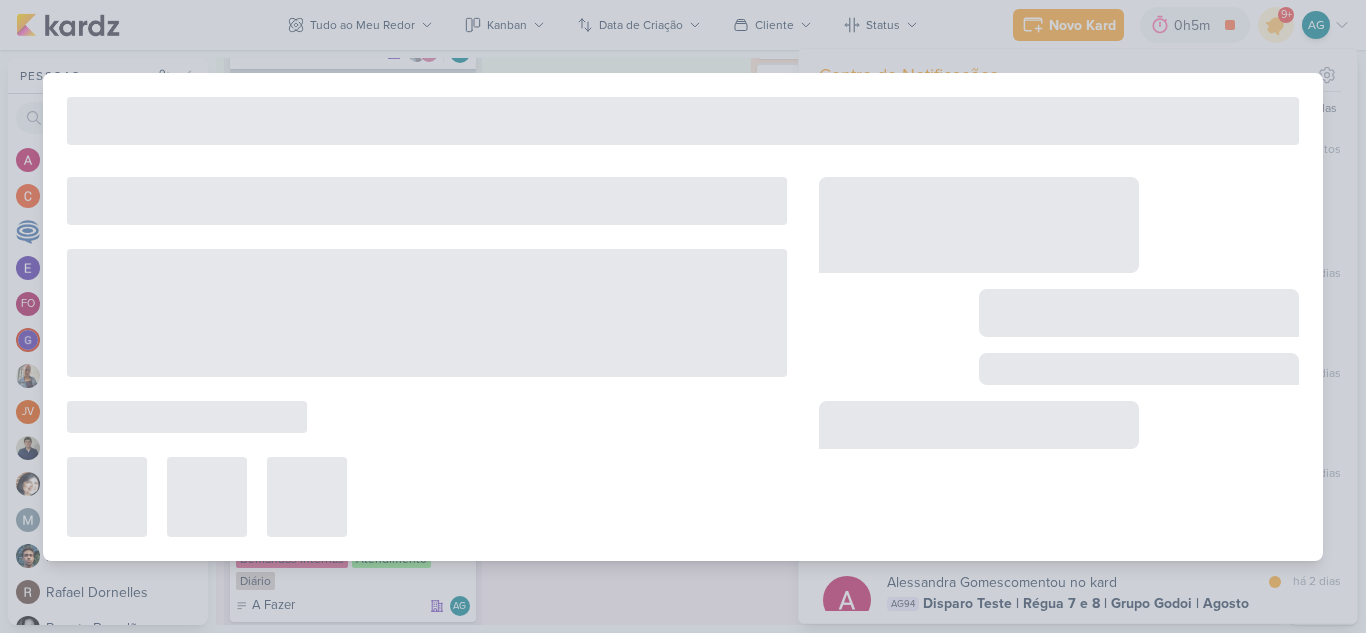type on "2707251_GODOI_BOLETOS AGOSTO" 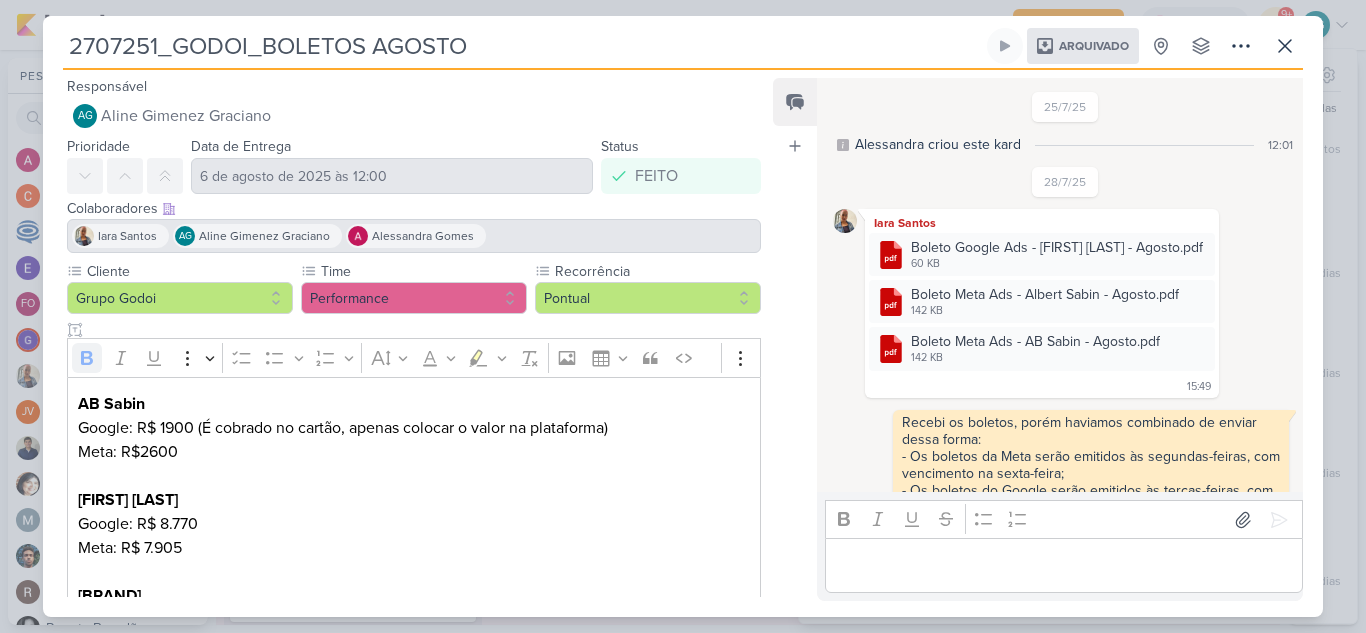 scroll, scrollTop: 571, scrollLeft: 0, axis: vertical 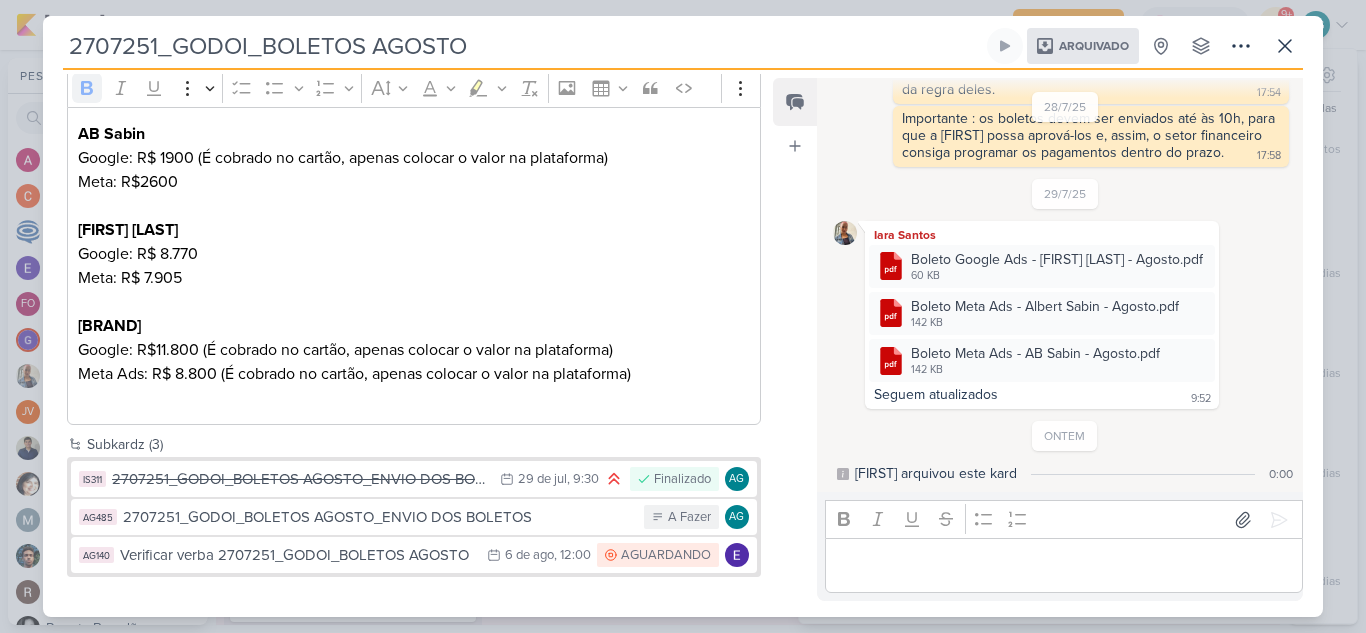 click at bounding box center [1063, 566] 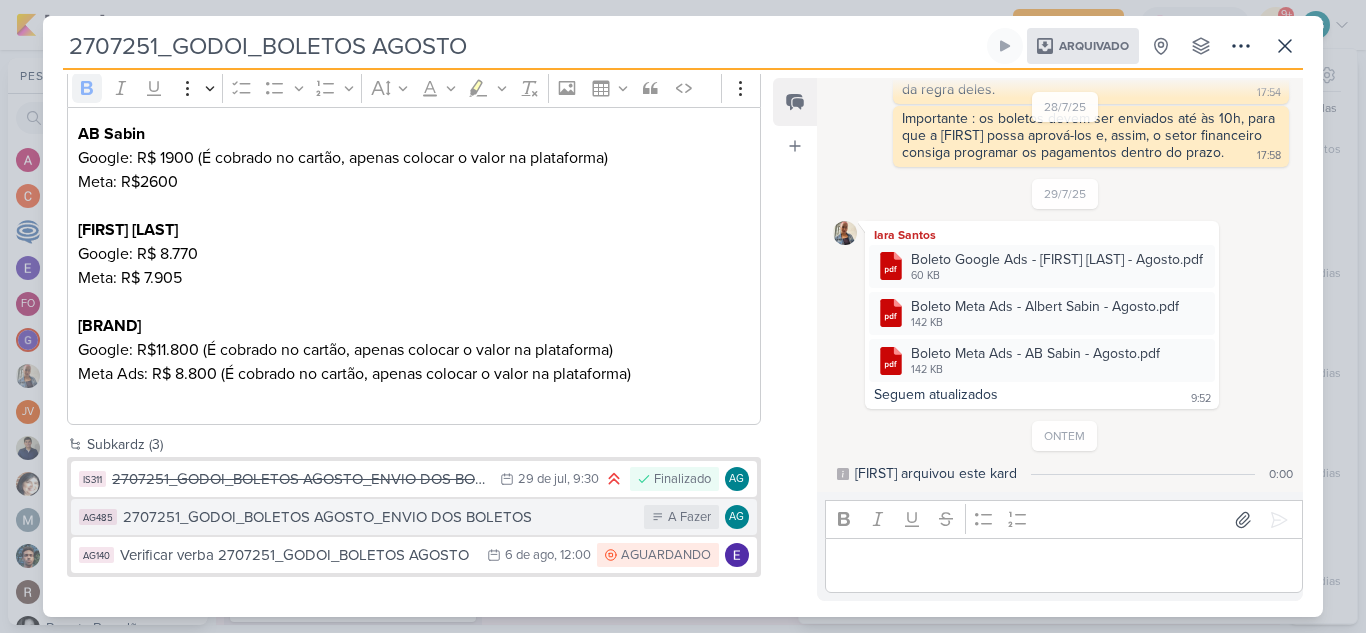 click on "2707251_GODOI_BOLETOS AGOSTO_ENVIO DOS BOLETOS" at bounding box center (378, 517) 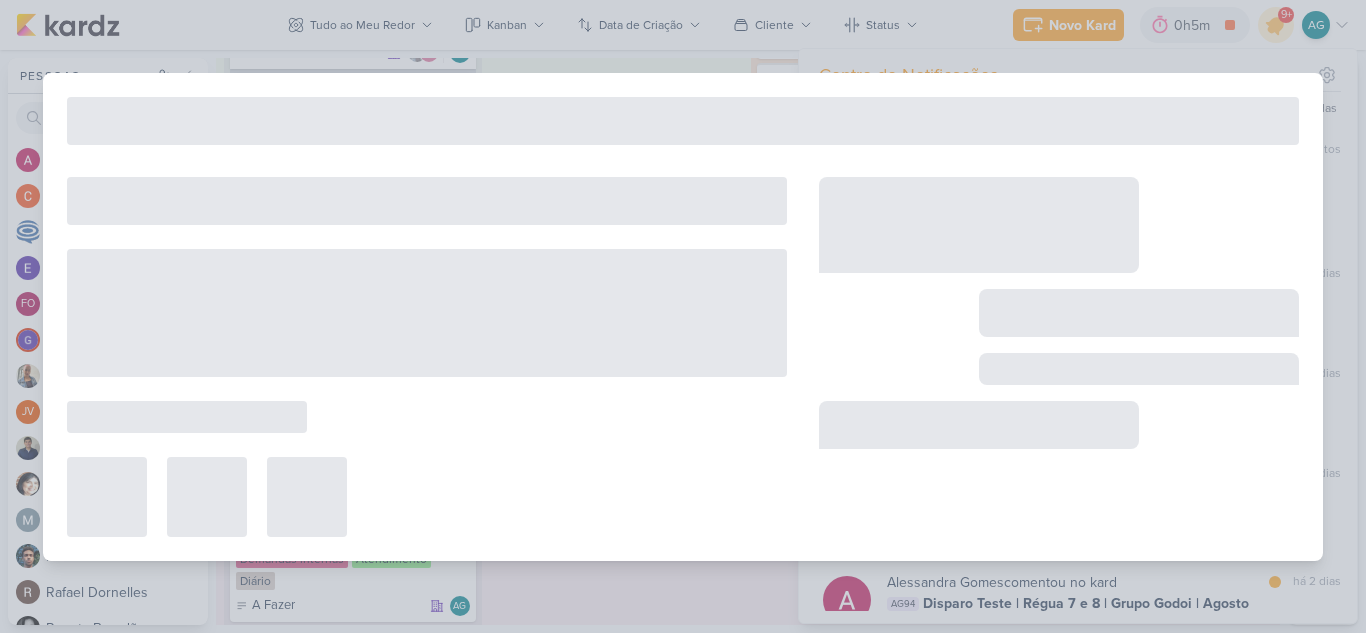 type on "2707251_GODOI_BOLETOS AGOSTO_ENVIO DOS BOLETOS" 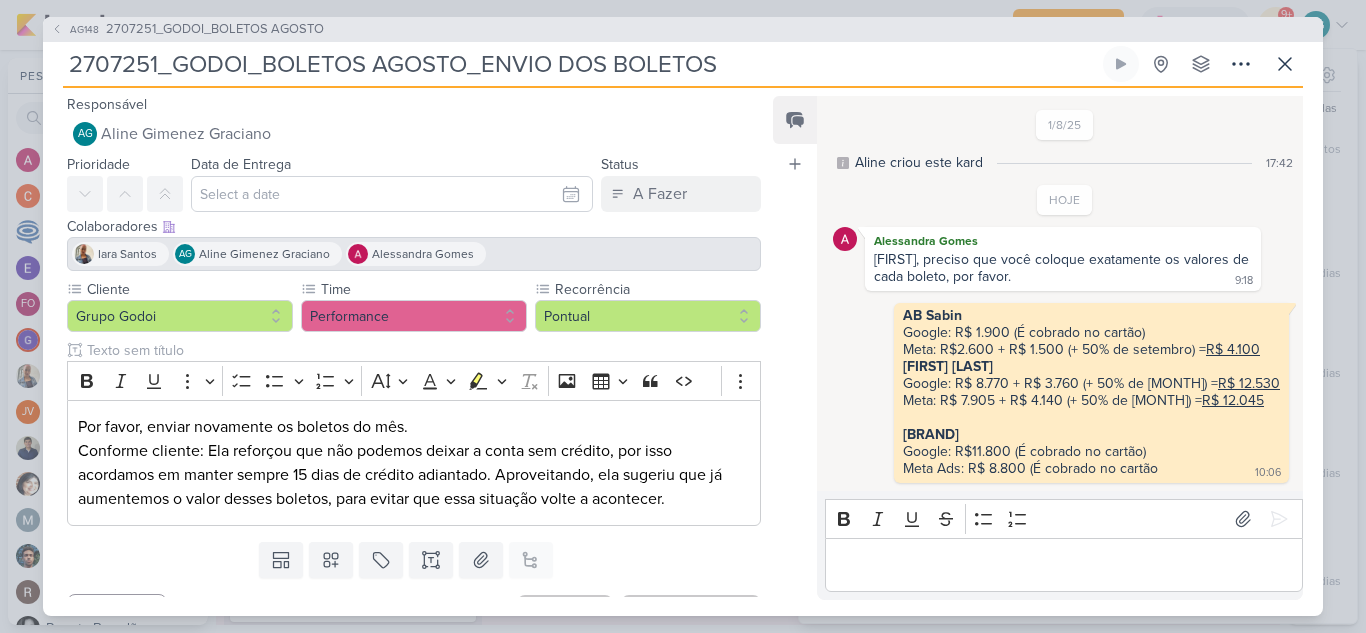 type 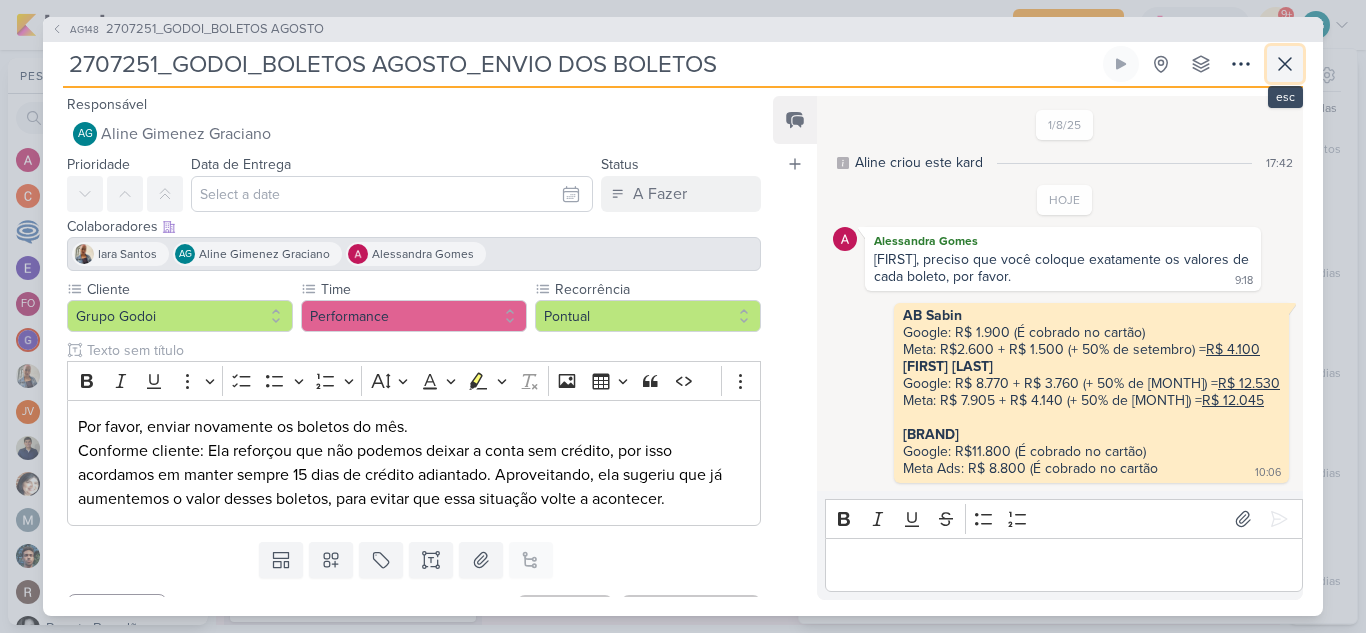 click 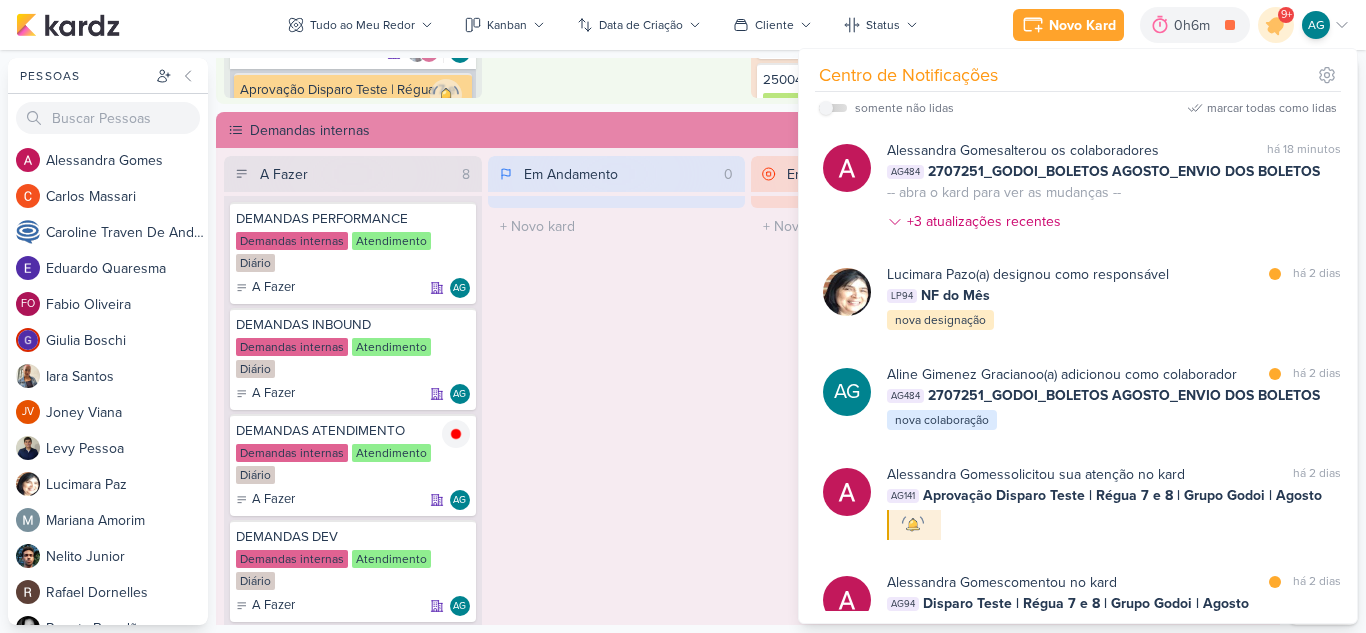 click on "Em Andamento
0
O título do kard deve ter menos que 100 caracteres" at bounding box center (617, 415) 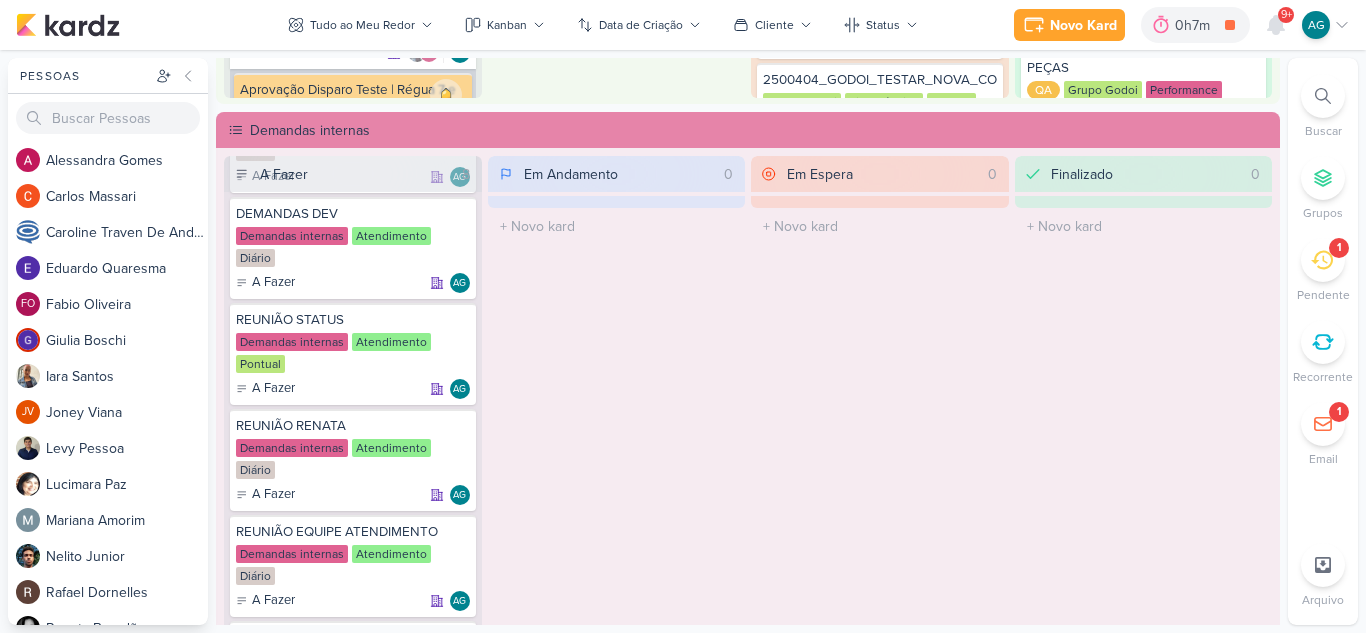 scroll, scrollTop: 400, scrollLeft: 0, axis: vertical 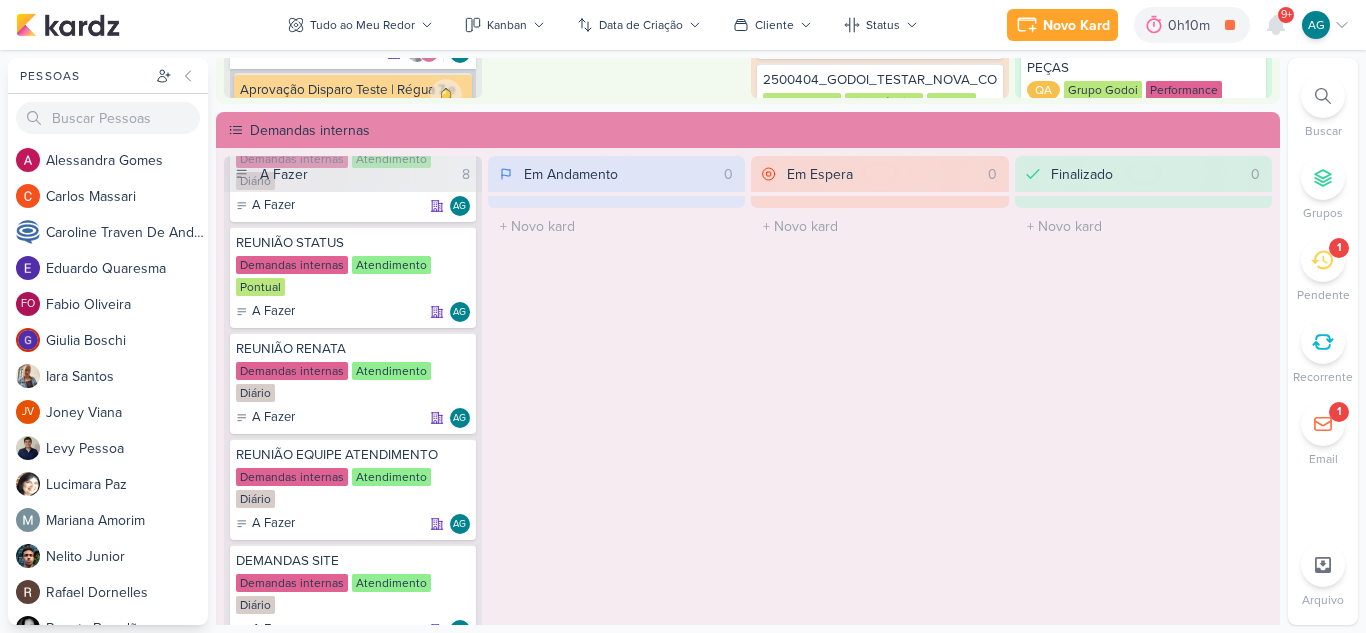 click 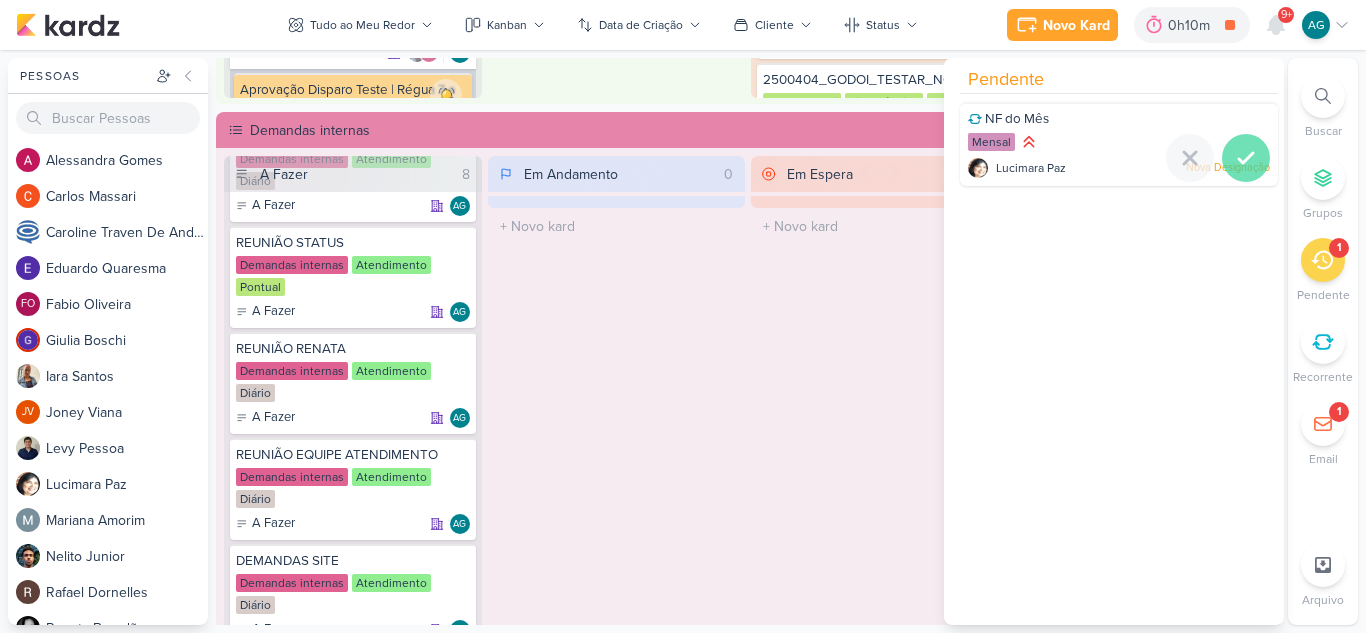 click 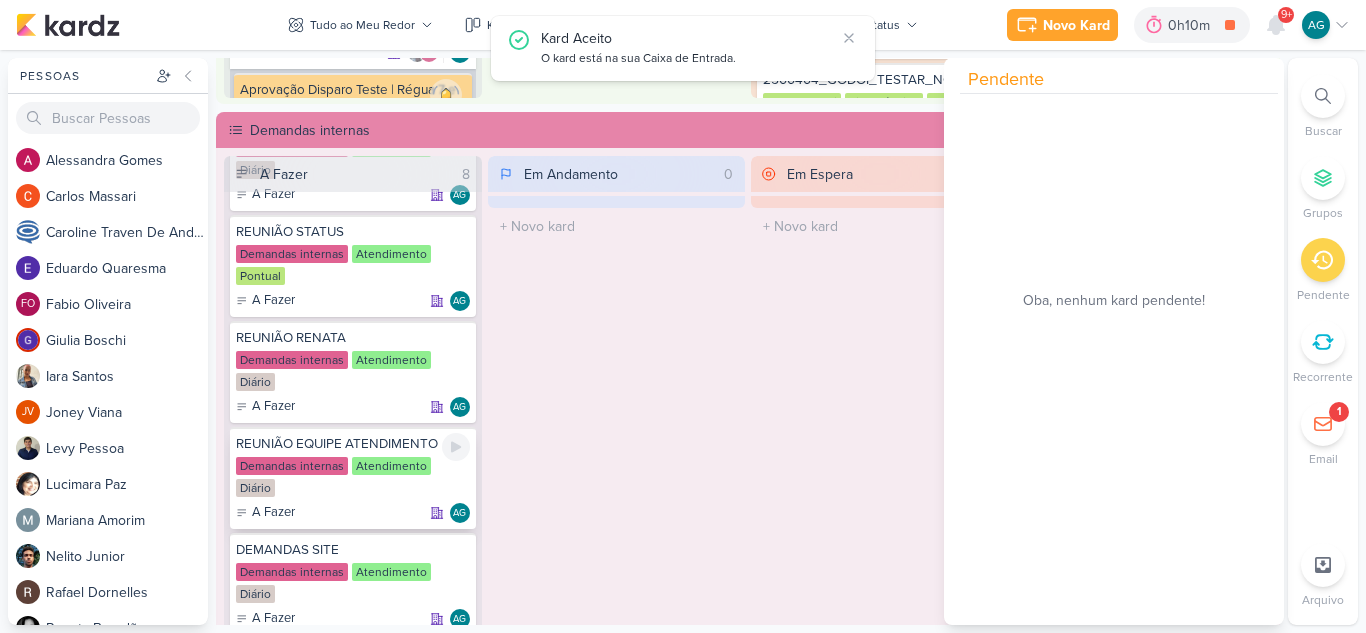 scroll, scrollTop: 414, scrollLeft: 0, axis: vertical 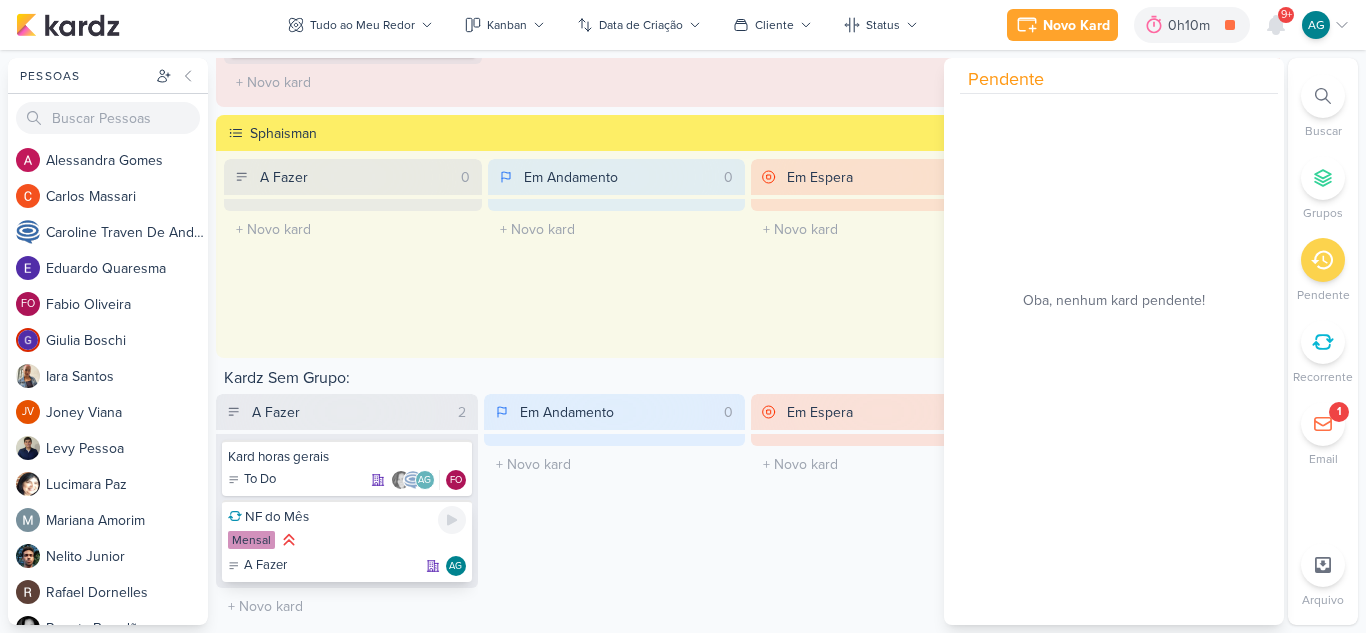 click on "Mensal" at bounding box center [347, 541] 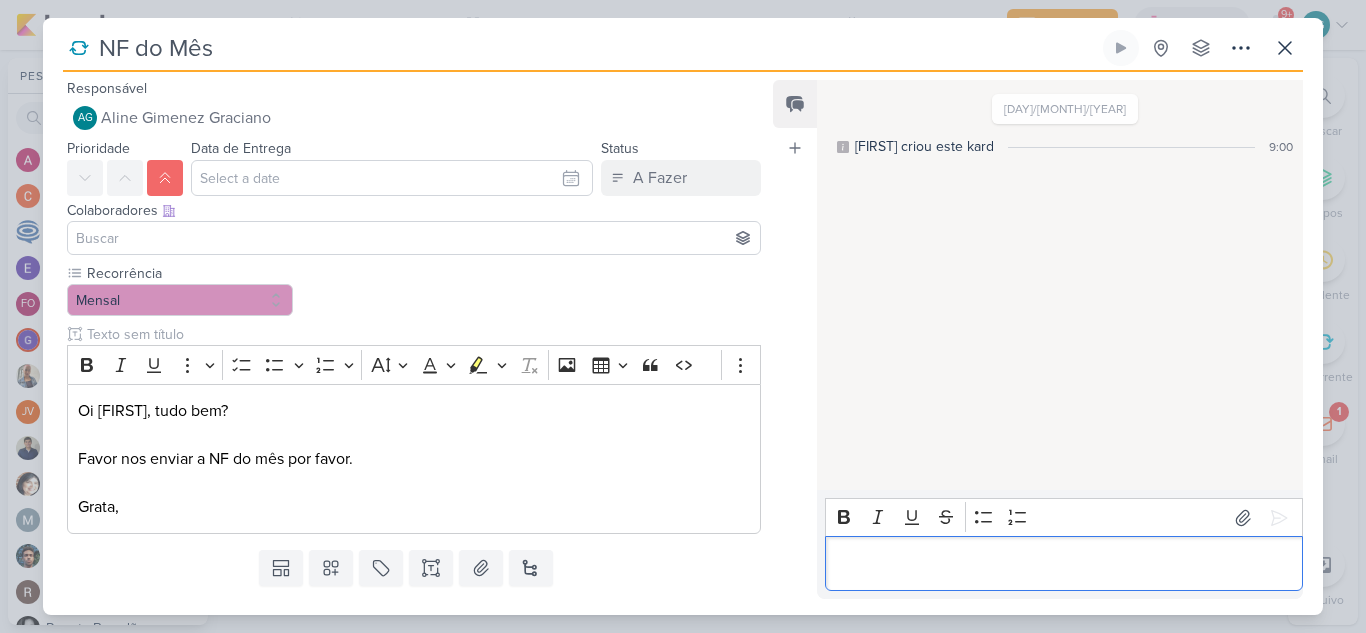 click at bounding box center (1063, 564) 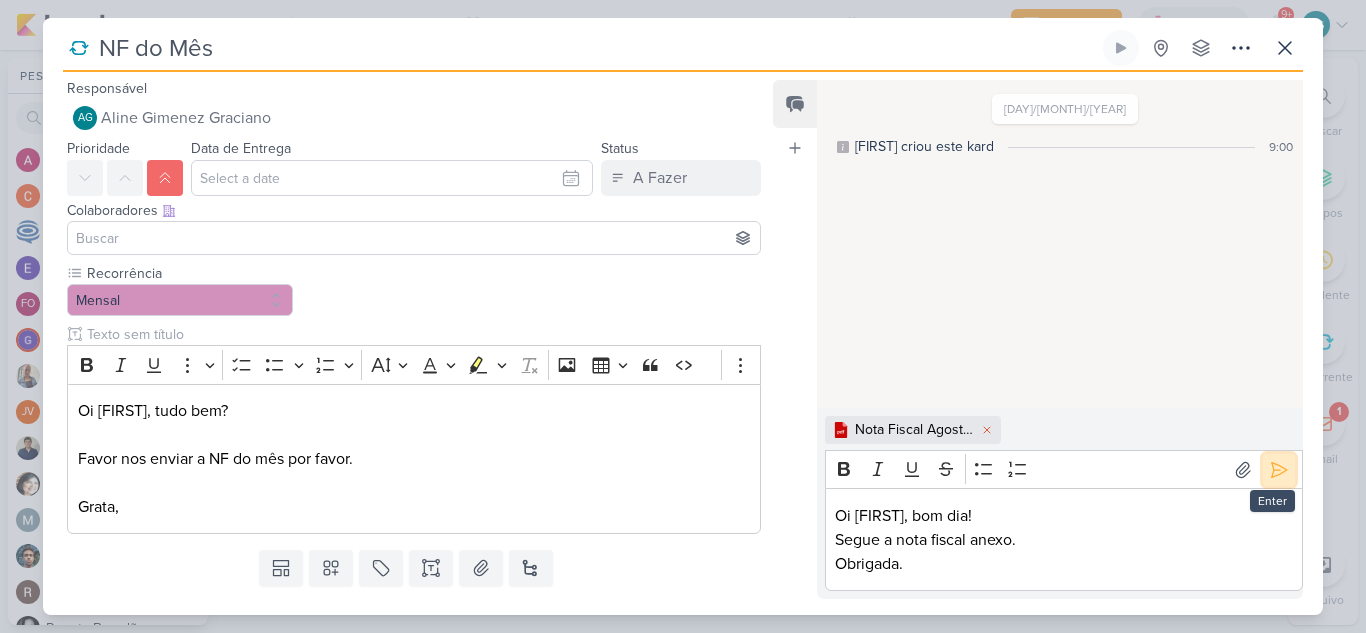 click 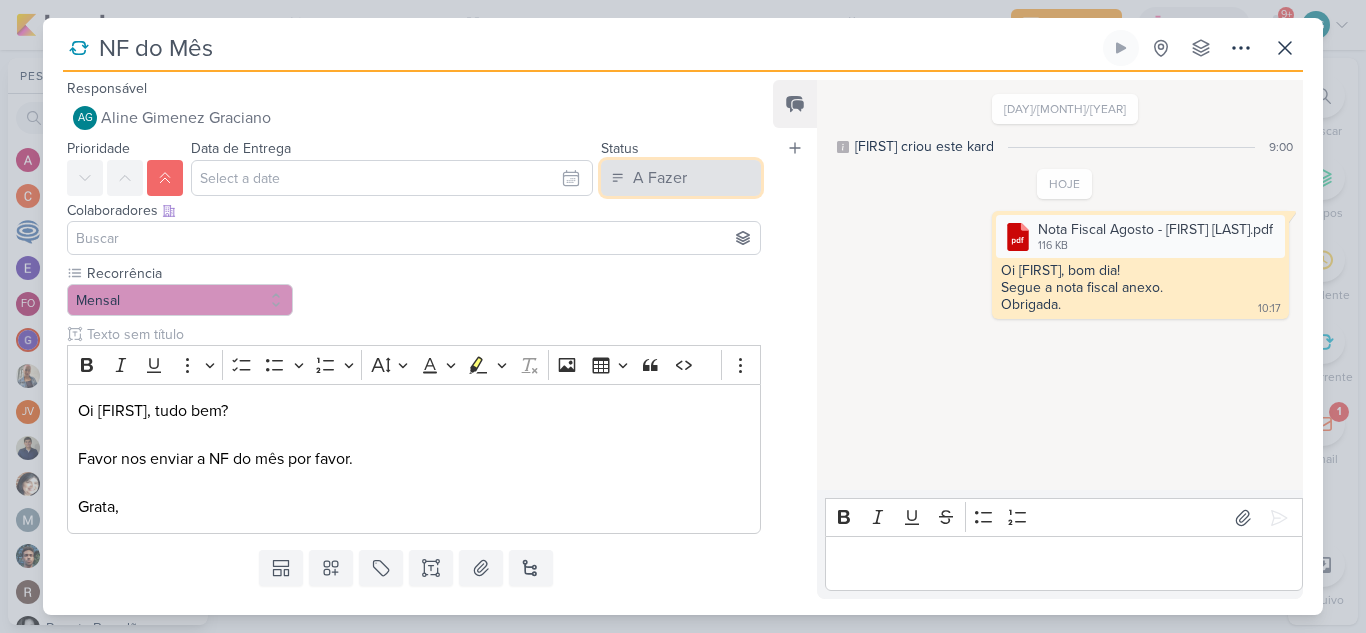 click on "A Fazer" at bounding box center (660, 178) 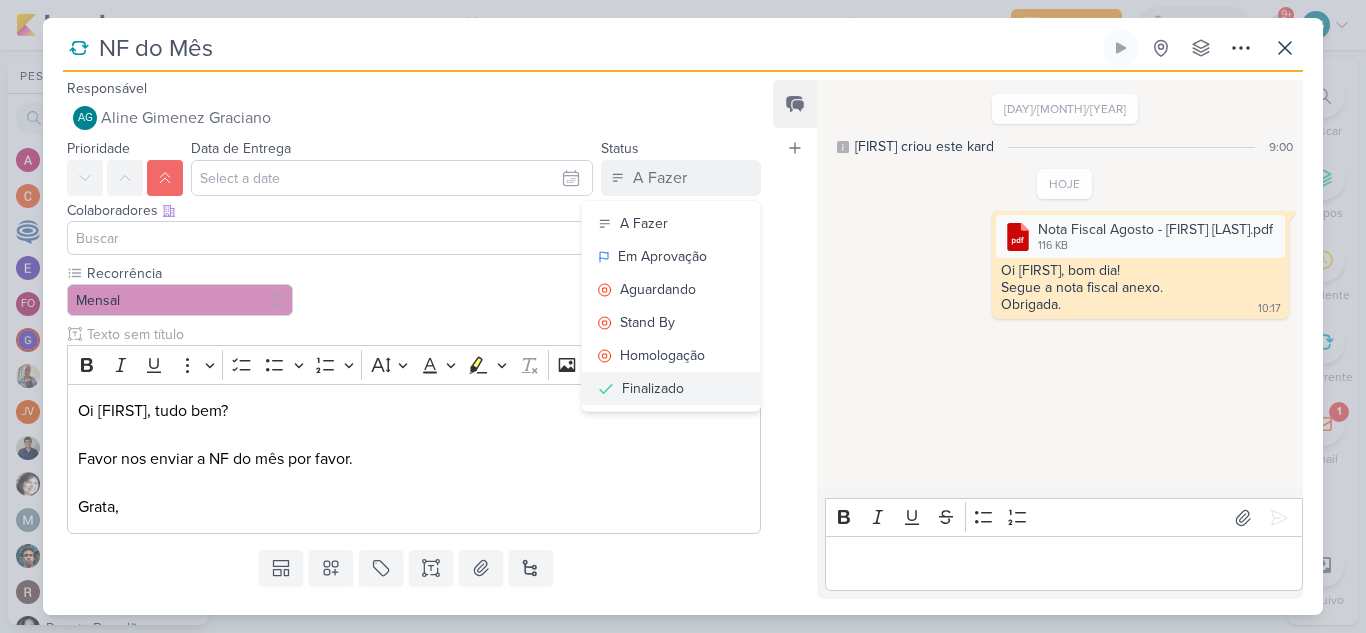 click on "Finalizado" at bounding box center (653, 388) 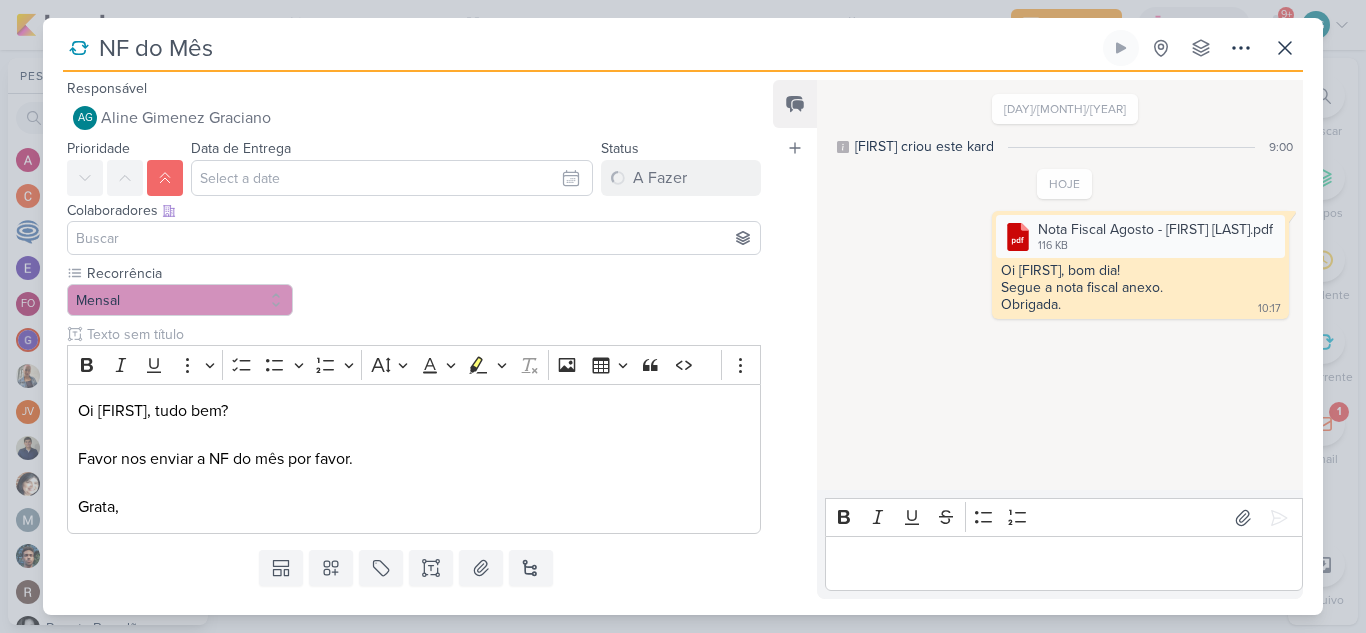 type 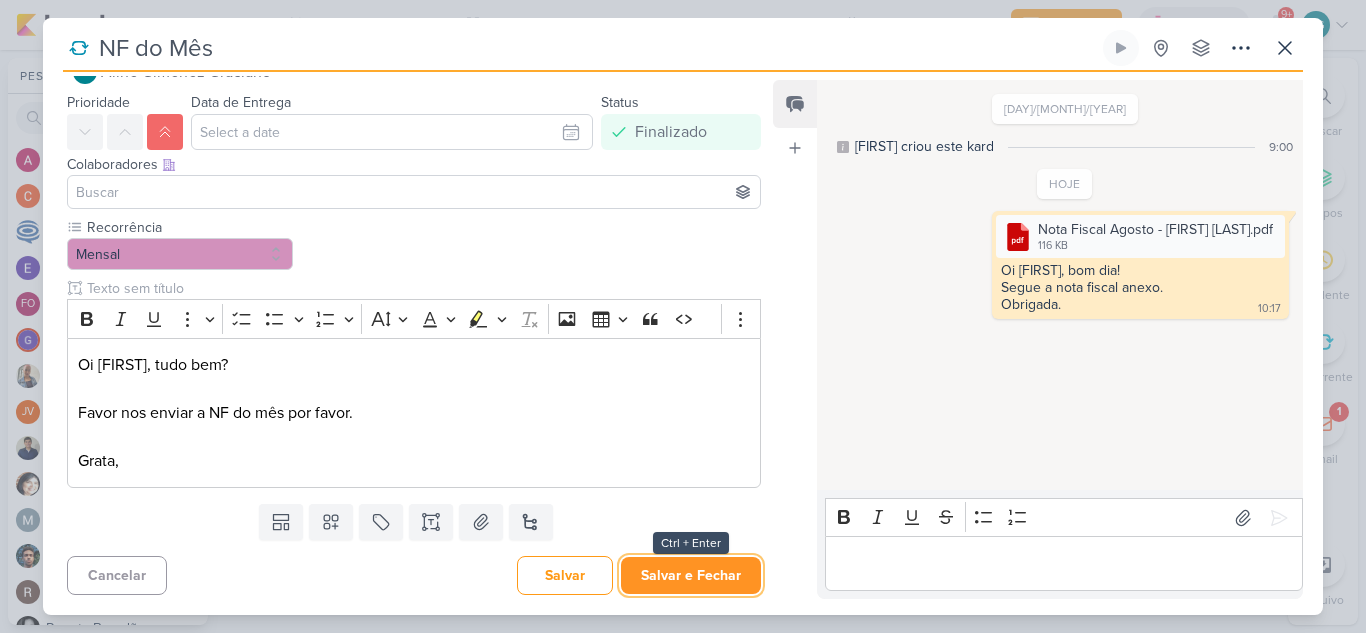 click on "Salvar e Fechar" at bounding box center (691, 575) 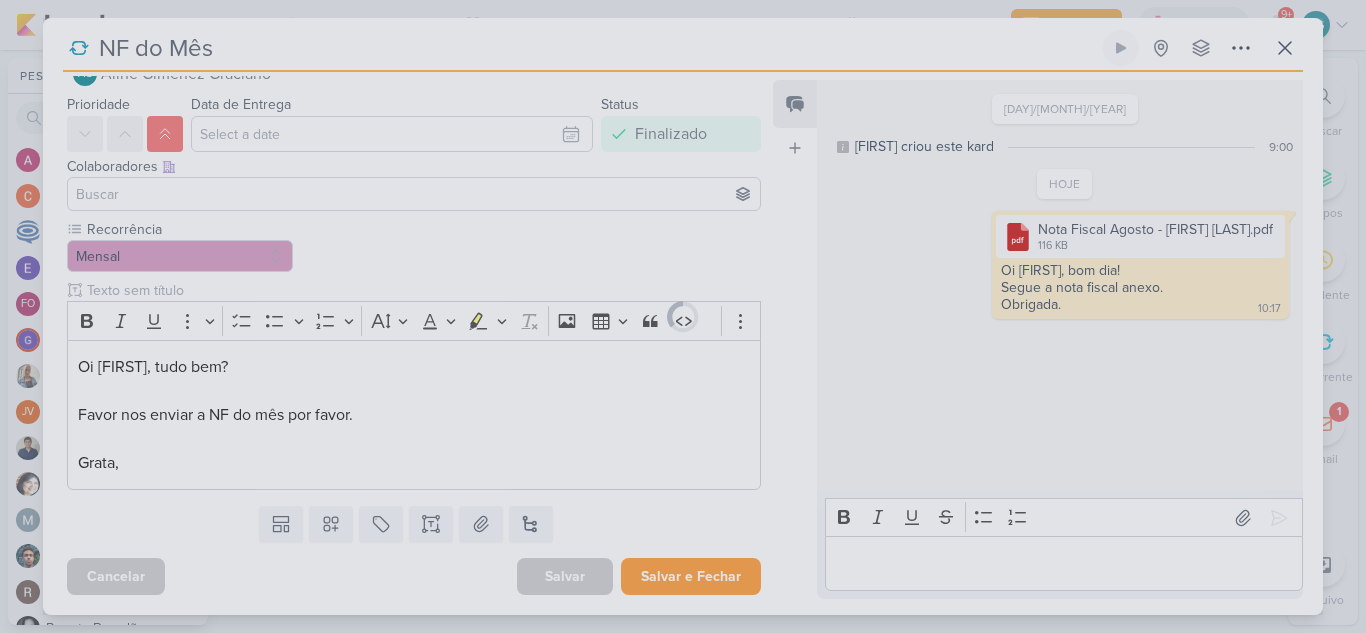 scroll, scrollTop: 44, scrollLeft: 0, axis: vertical 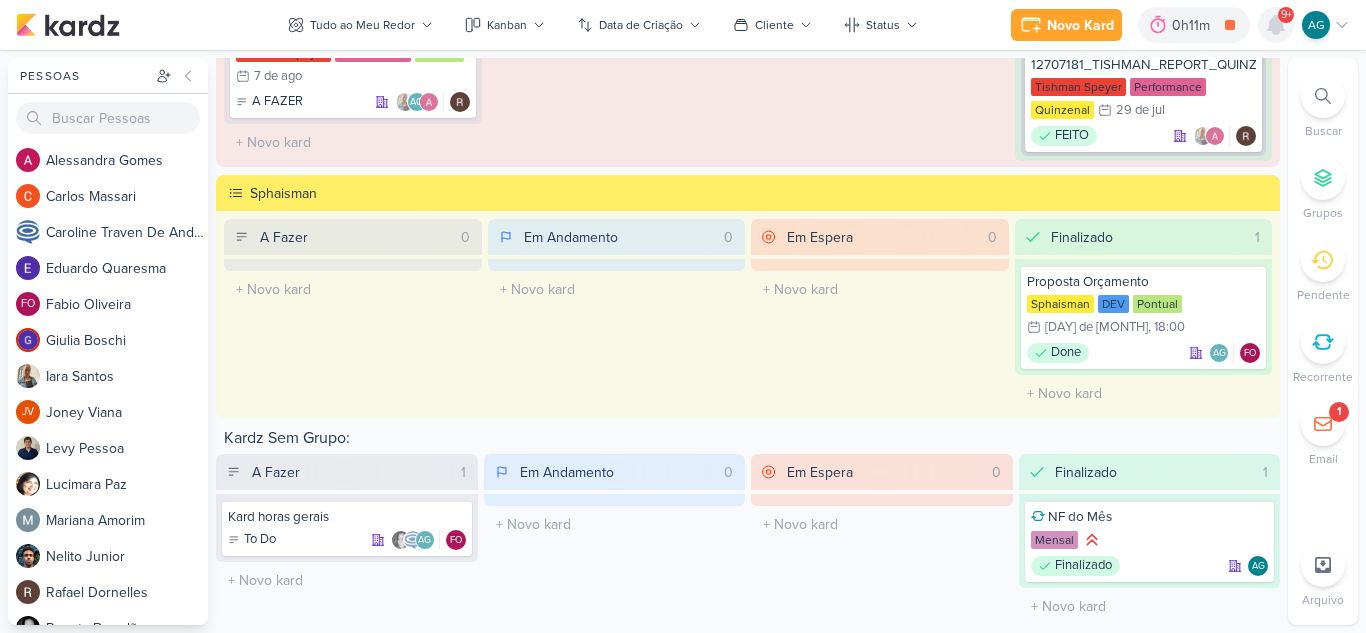 click 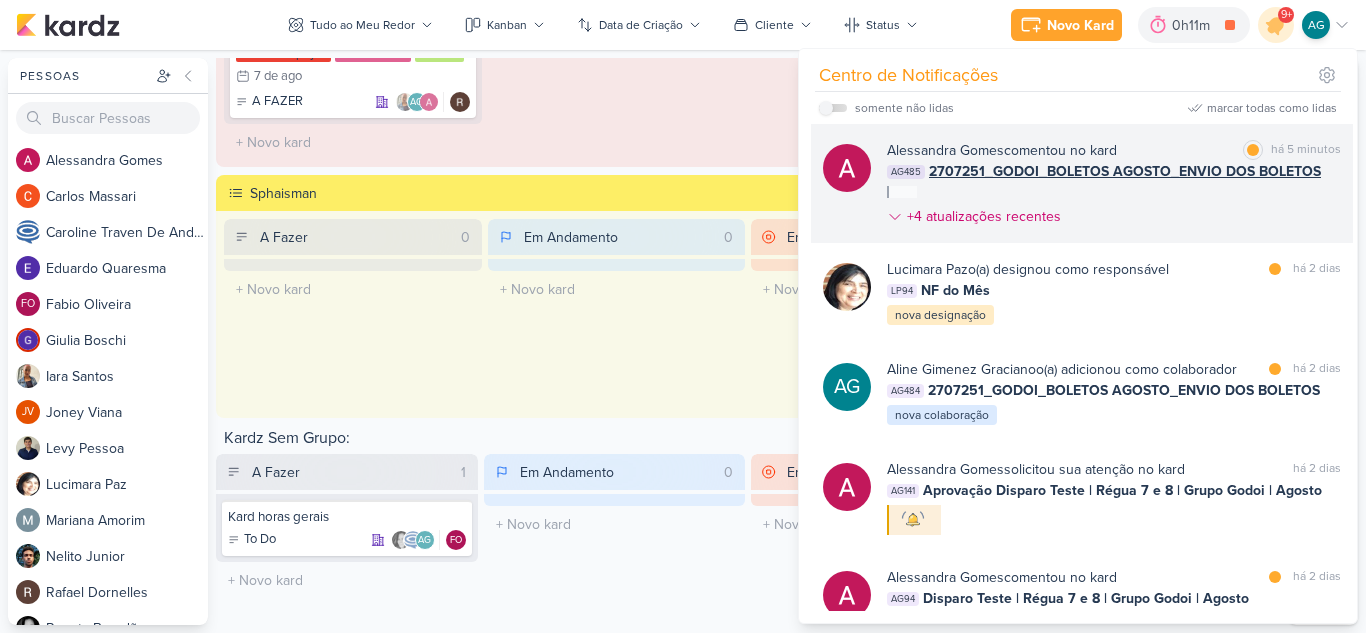 click on "[FIRST] [LAST] comentou no kard
marcar como lida
há 5 minutos
AG485
2707251_GODOI_BOLETOS AGOSTO_ENVIO DOS BOLETOS
+4 atualizações recentes" at bounding box center [1114, 187] 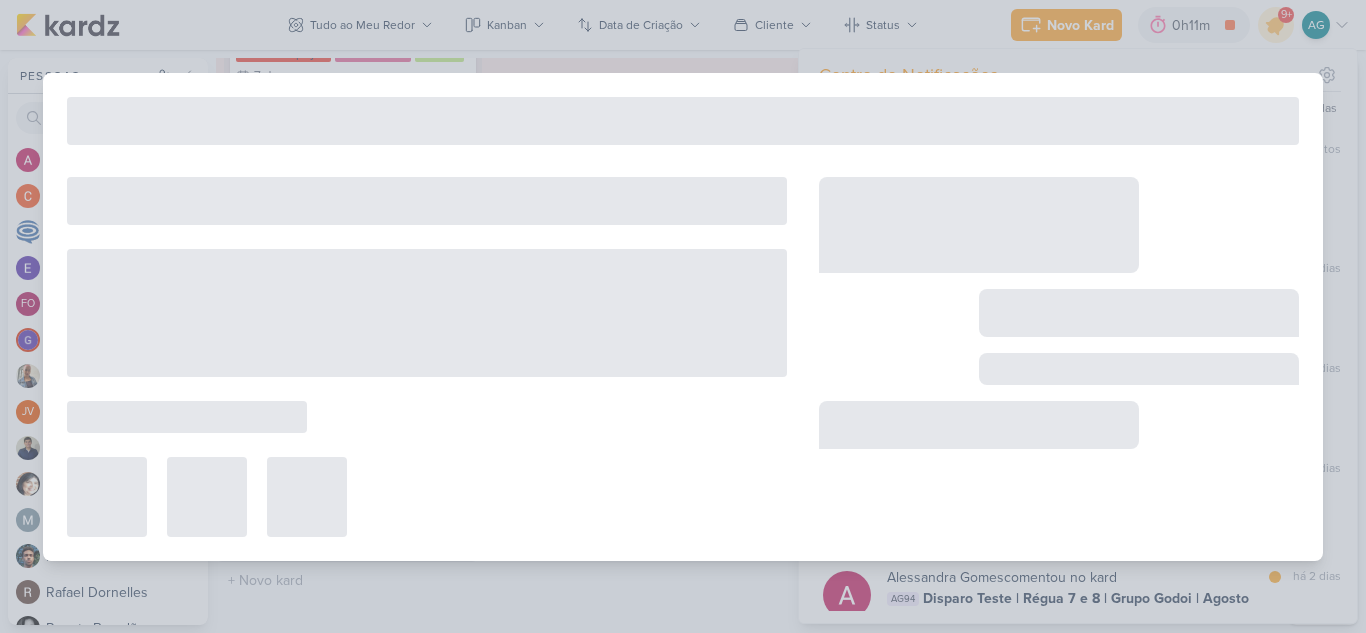 type on "2707251_GODOI_BOLETOS AGOSTO_ENVIO DOS BOLETOS" 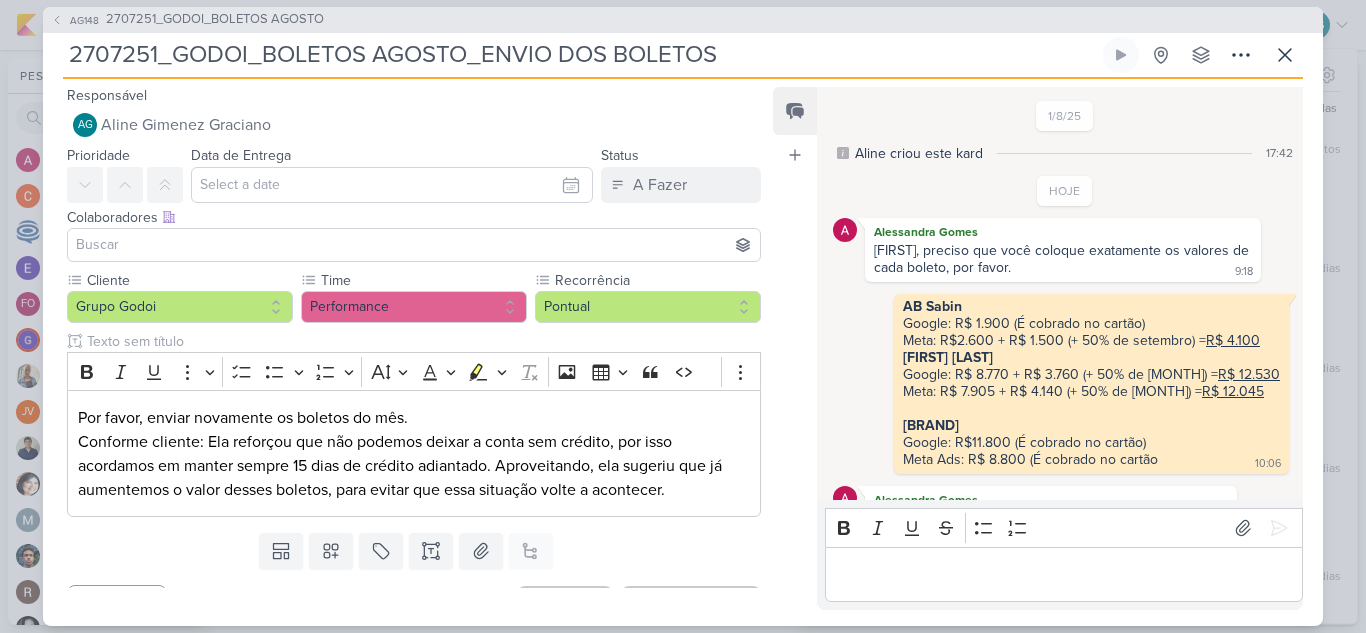 scroll, scrollTop: 199, scrollLeft: 0, axis: vertical 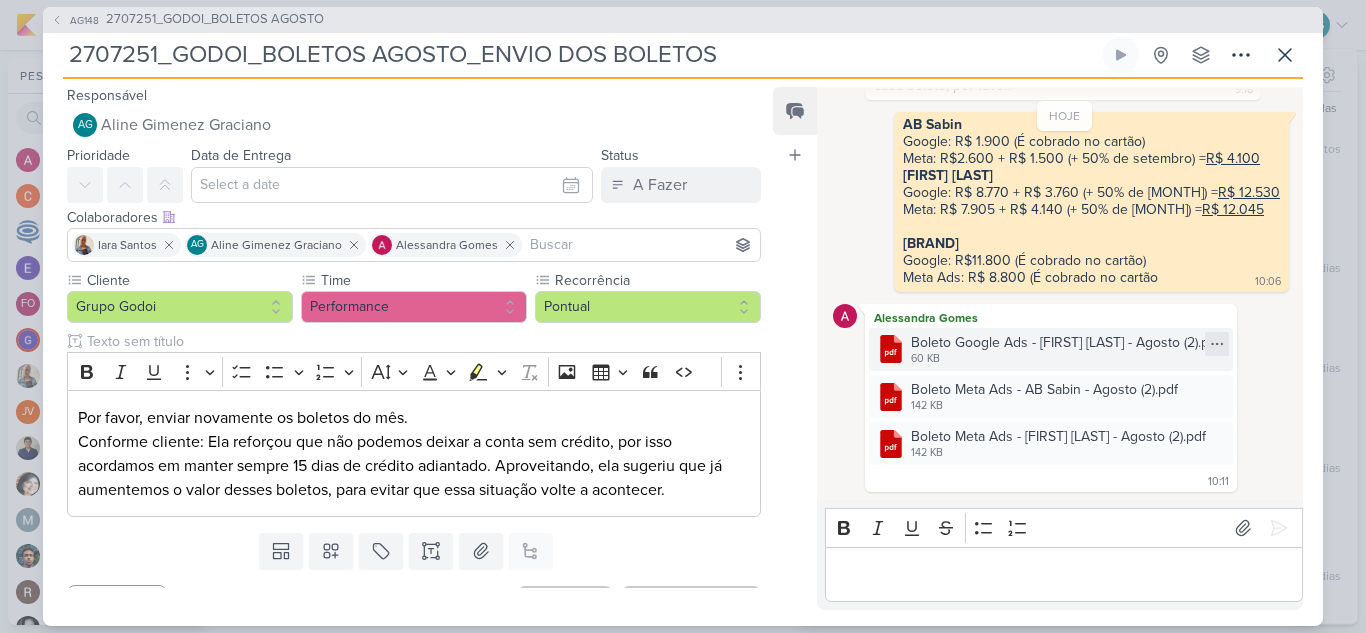 click 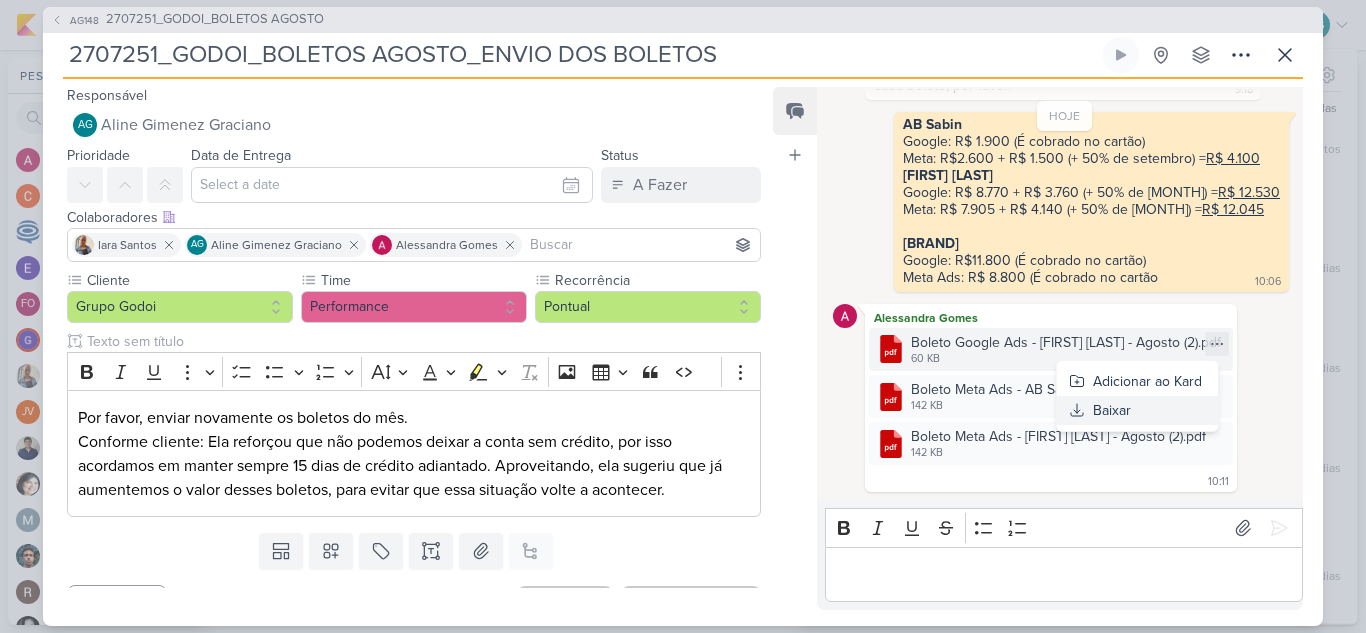 click on "Baixar" at bounding box center (1137, 410) 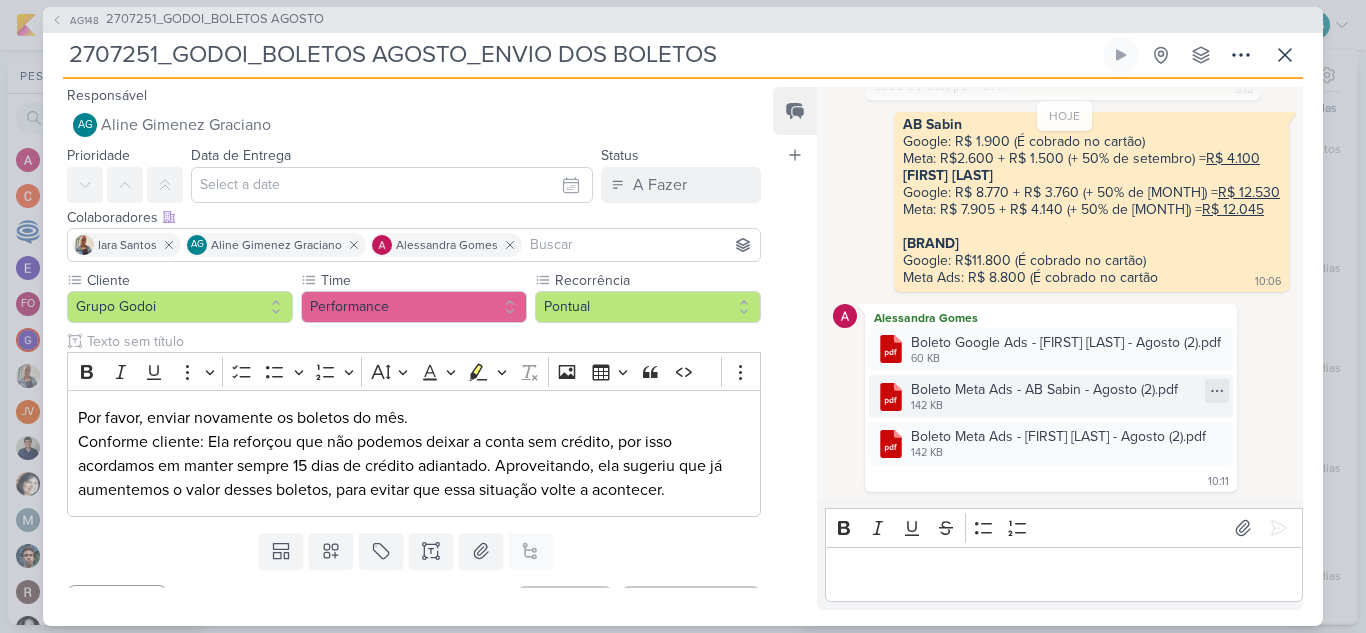 click 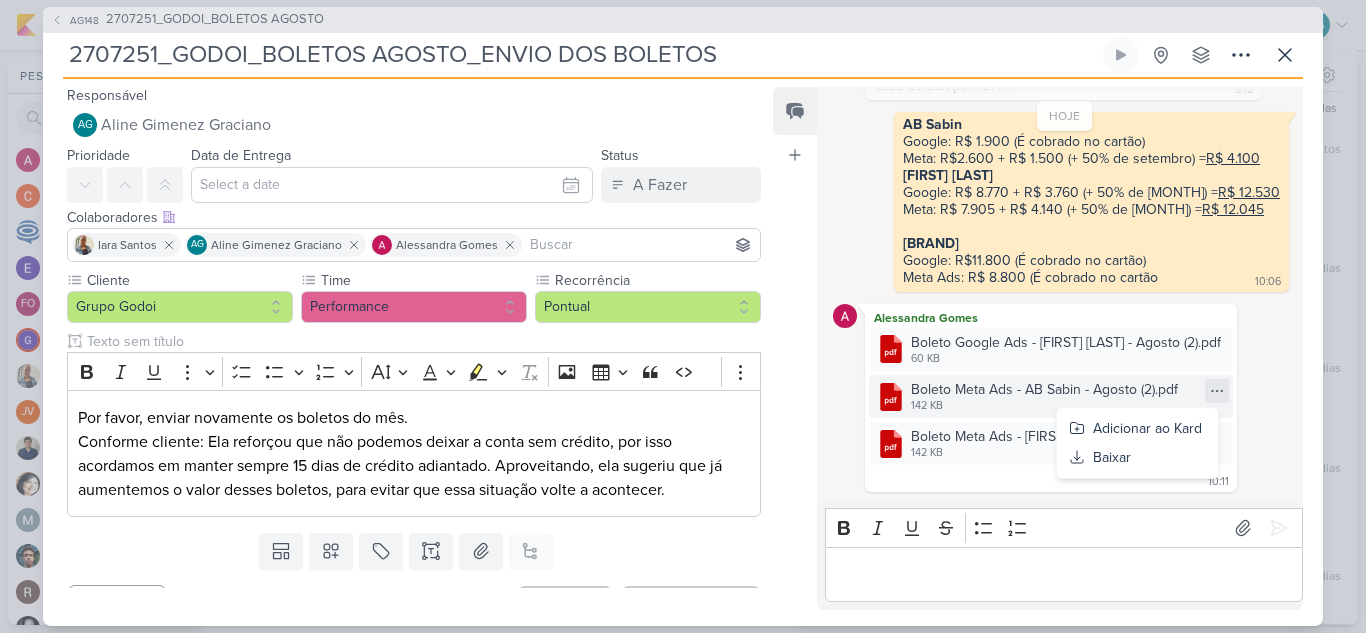 click 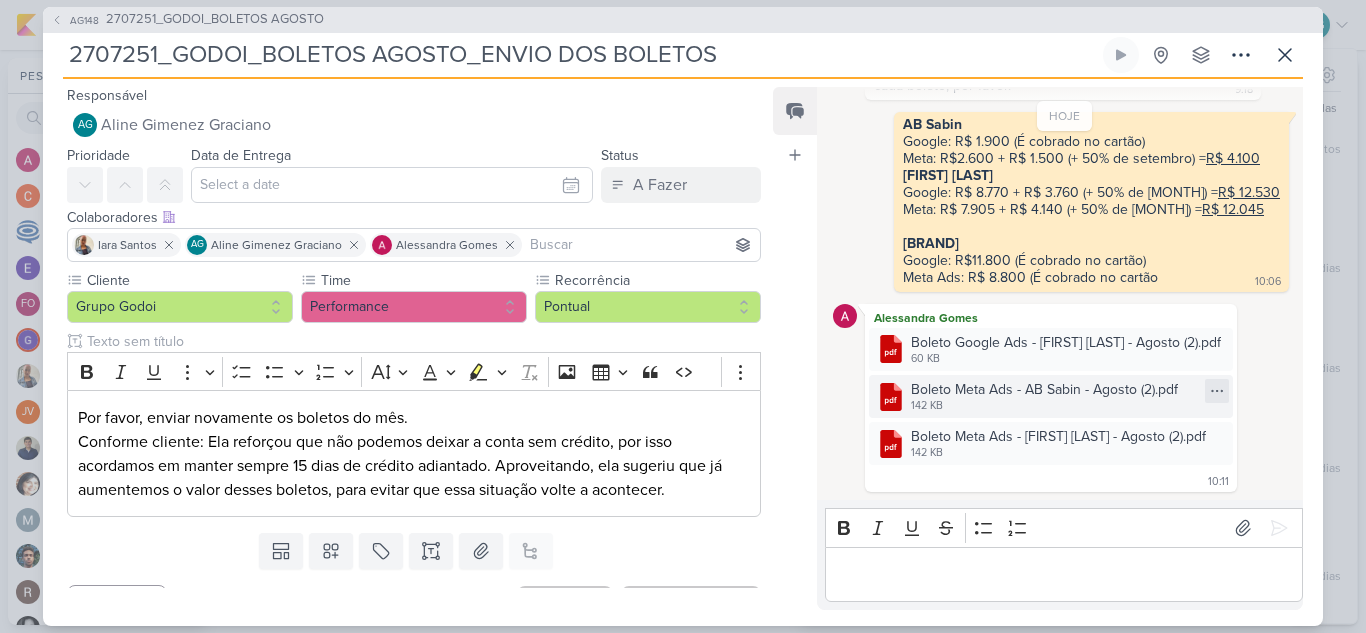 click 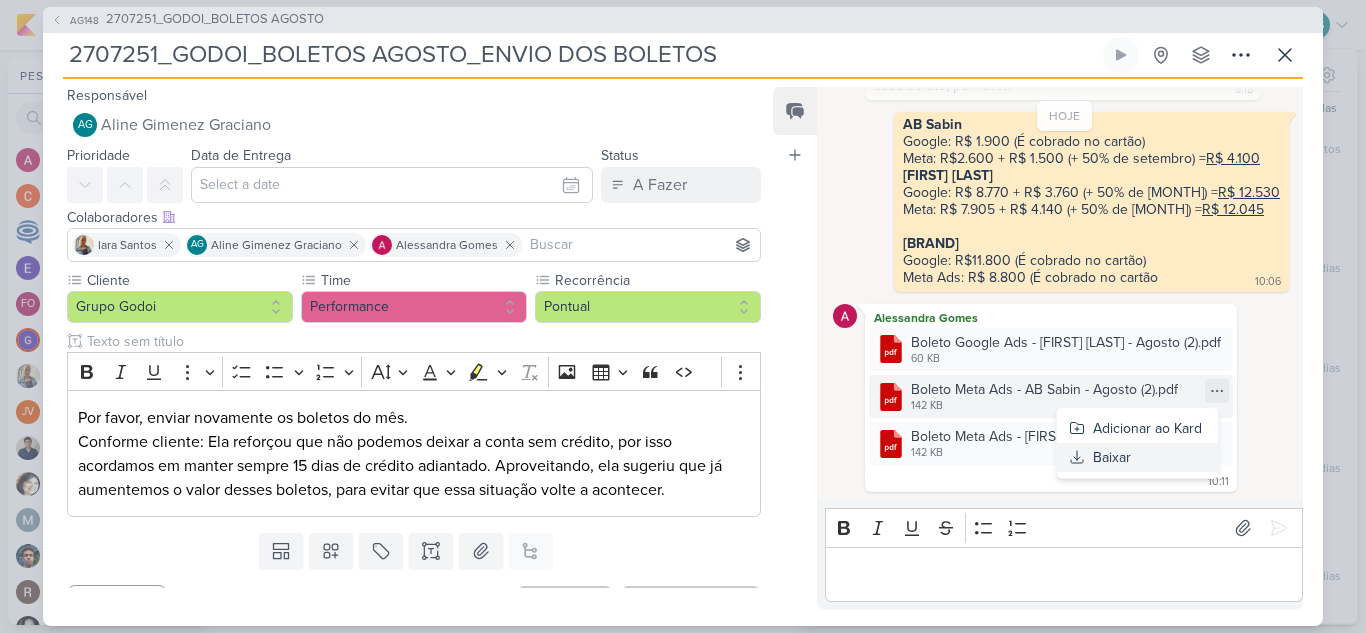 click on "Baixar" at bounding box center (1137, 457) 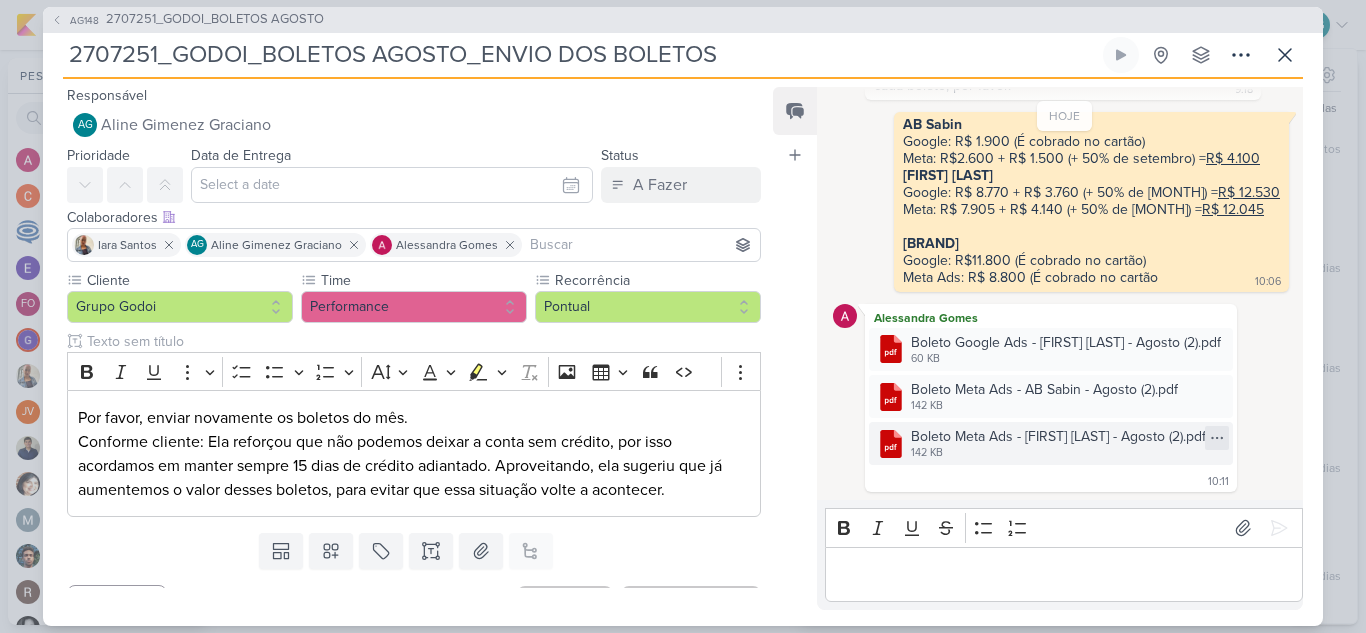 click 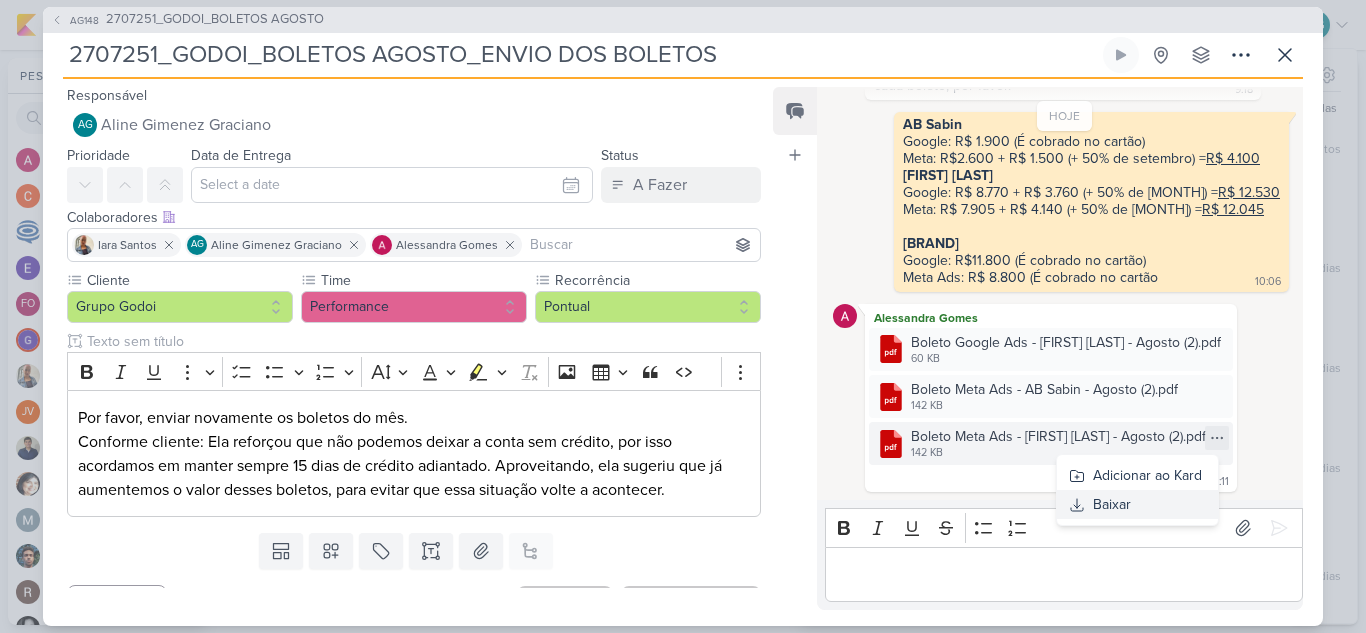 click on "Baixar" at bounding box center (1137, 504) 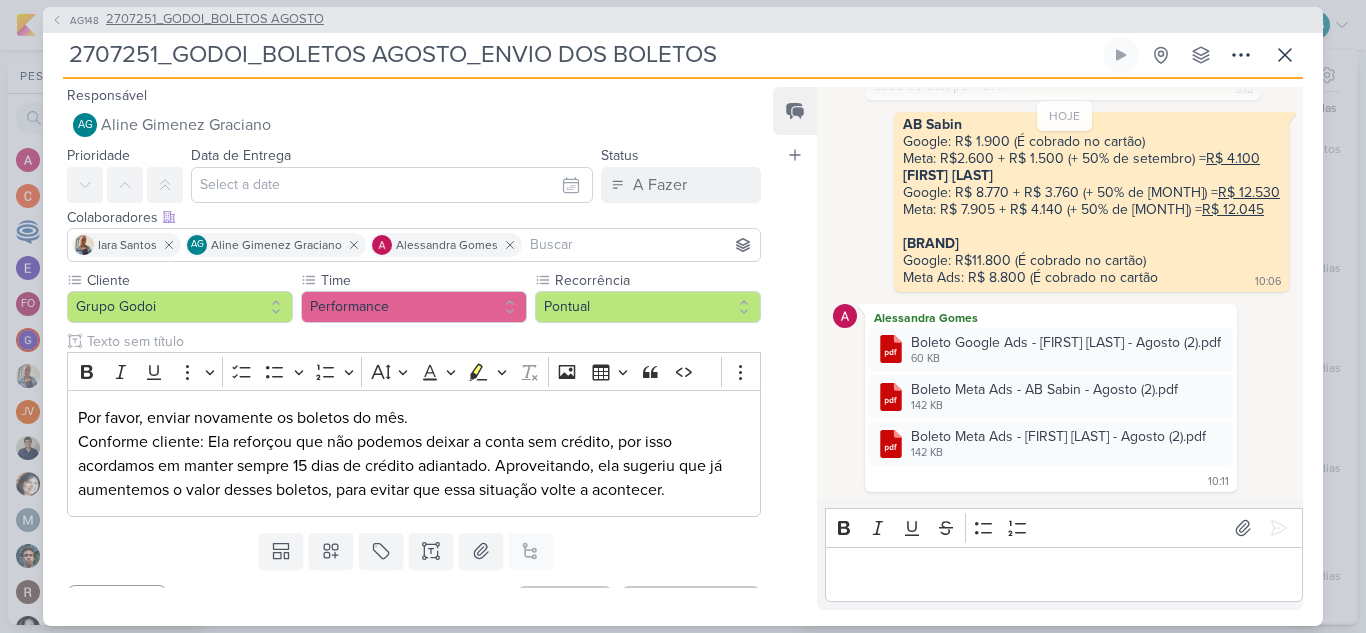 click on "2707251_GODOI_BOLETOS AGOSTO" at bounding box center (215, 20) 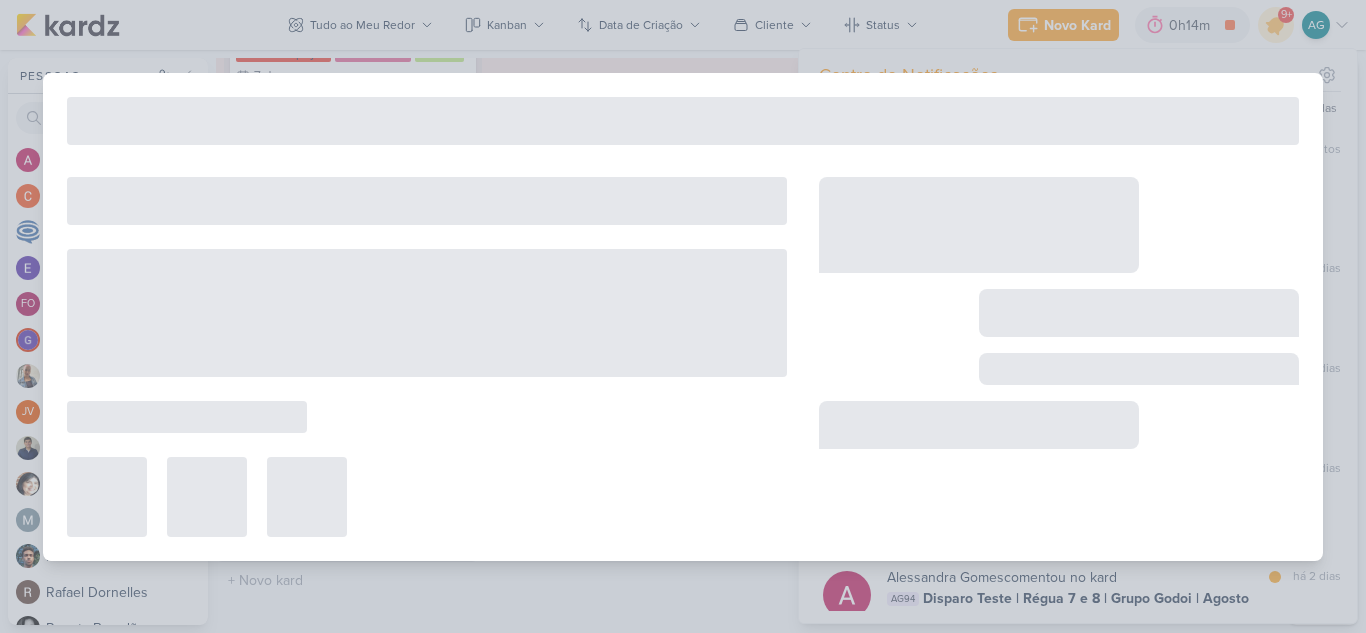 type on "2707251_GODOI_BOLETOS AGOSTO" 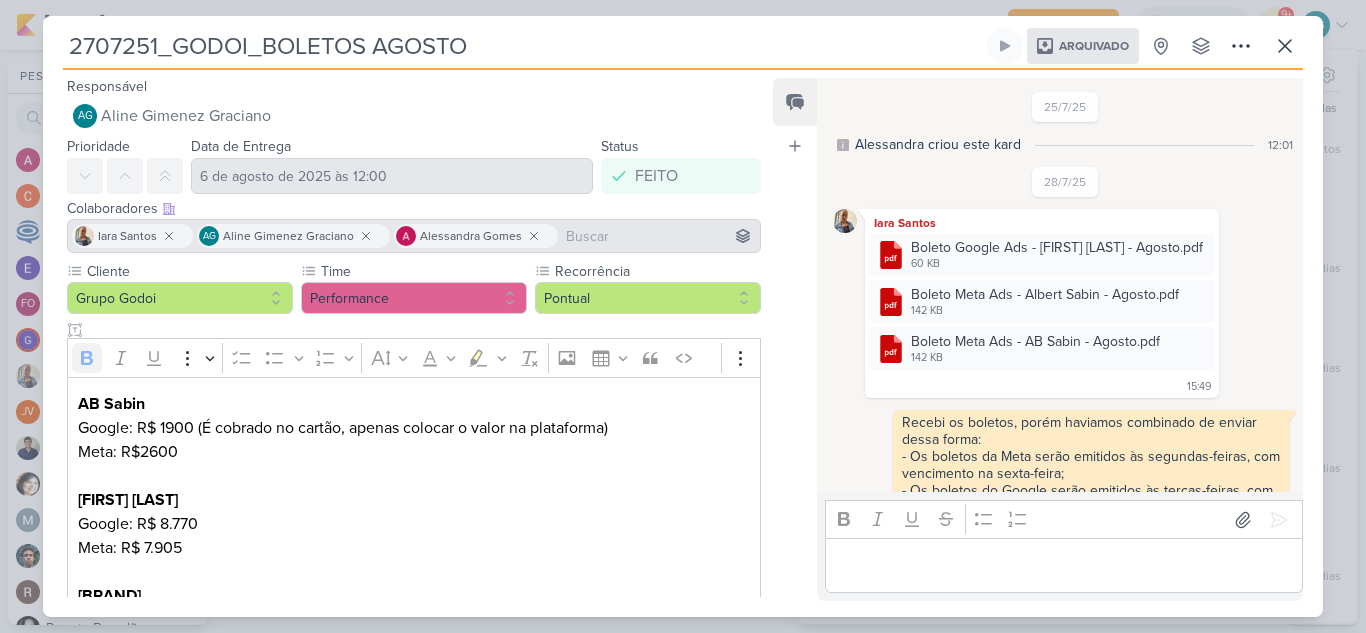 scroll, scrollTop: 571, scrollLeft: 0, axis: vertical 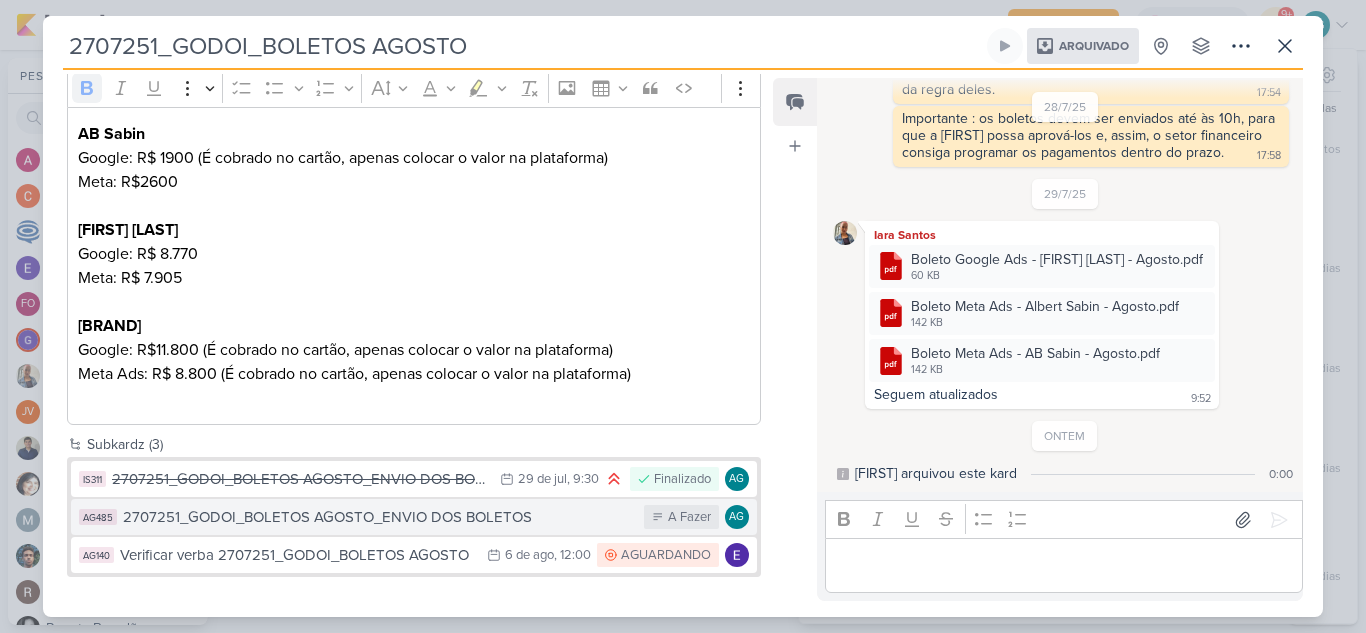 click on "2707251_GODOI_BOLETOS AGOSTO_ENVIO DOS BOLETOS" at bounding box center (378, 517) 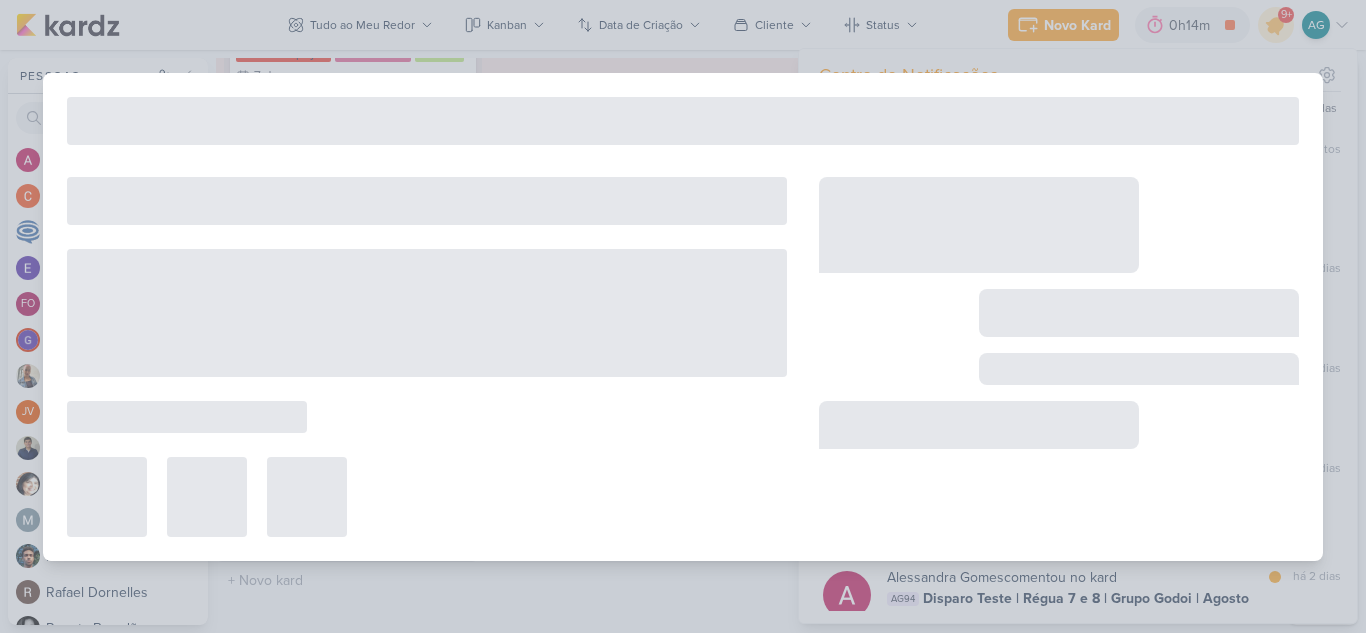 type on "2707251_GODOI_BOLETOS AGOSTO_ENVIO DOS BOLETOS" 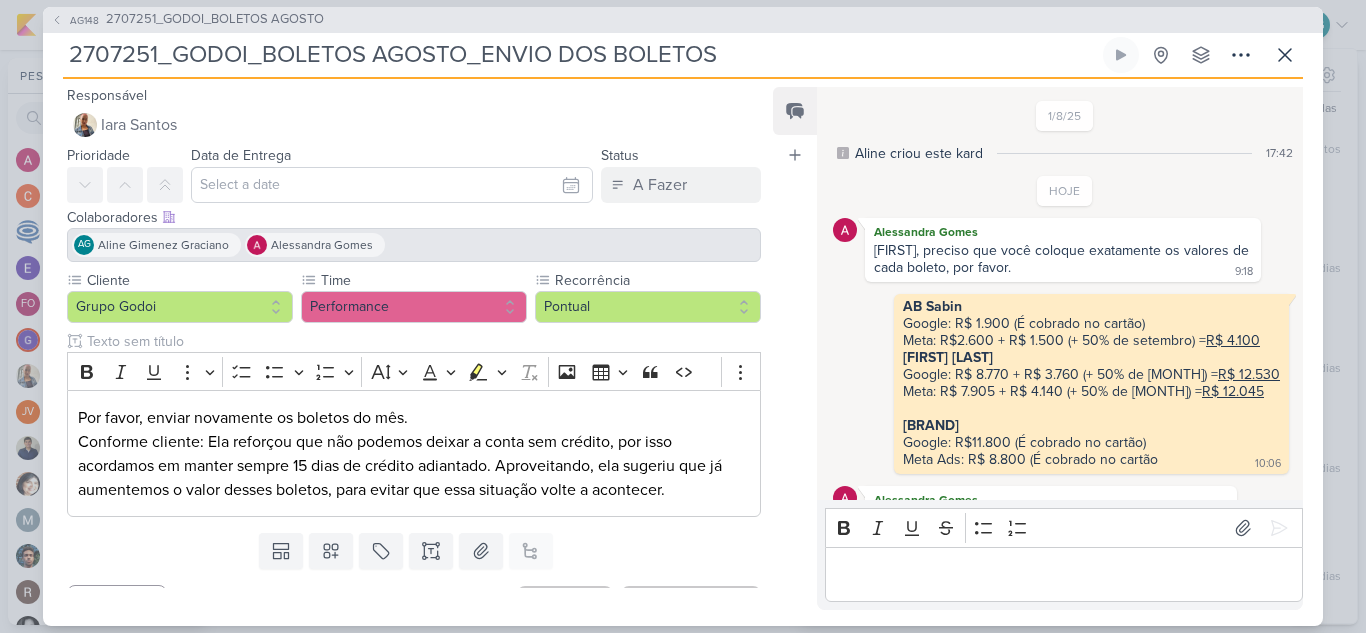 scroll, scrollTop: 199, scrollLeft: 0, axis: vertical 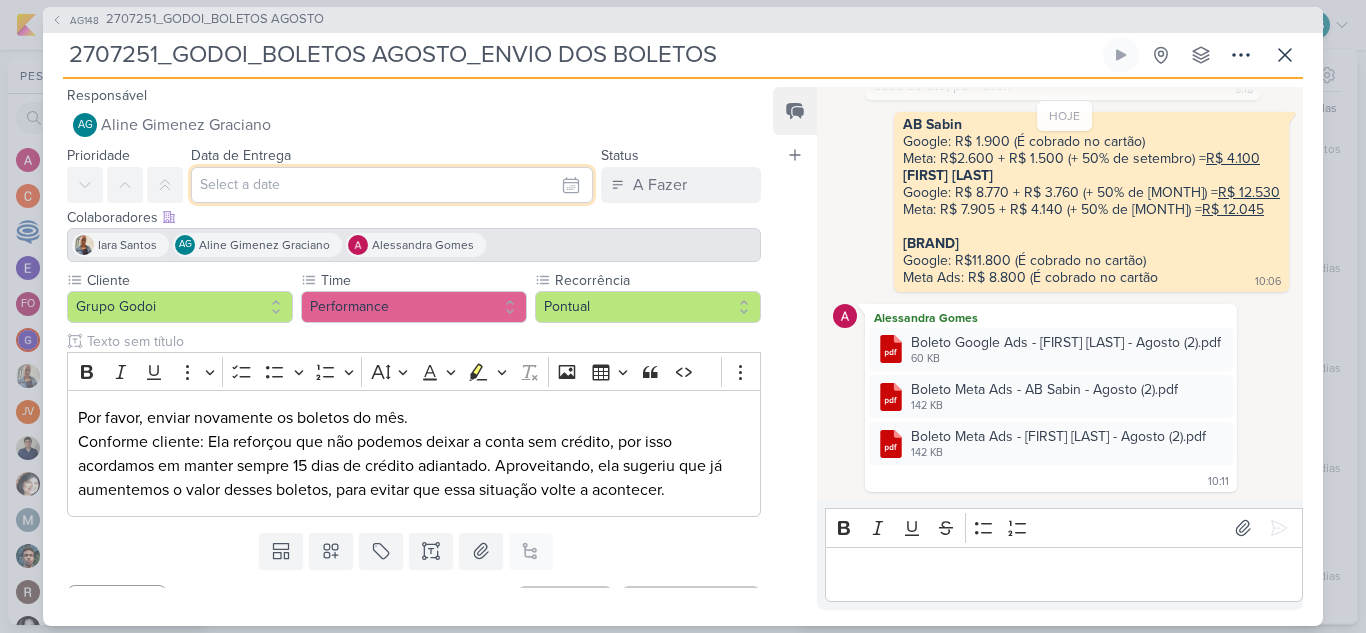 click at bounding box center (392, 185) 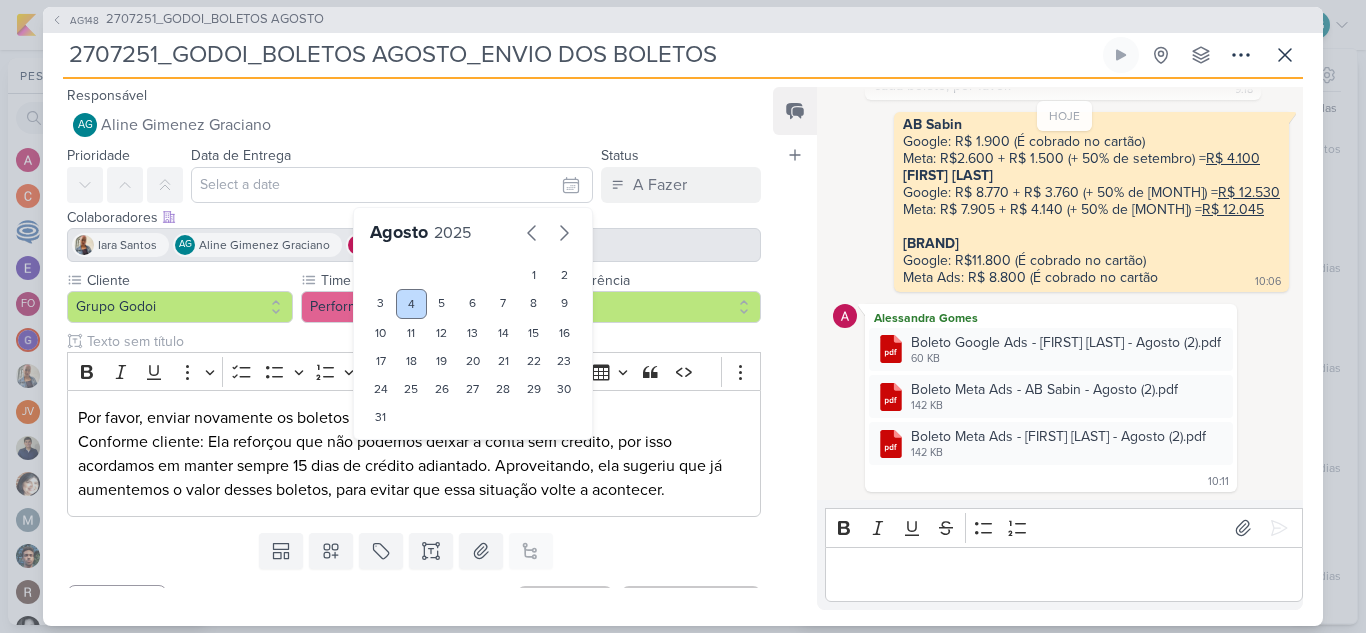 click on "4" at bounding box center (411, 304) 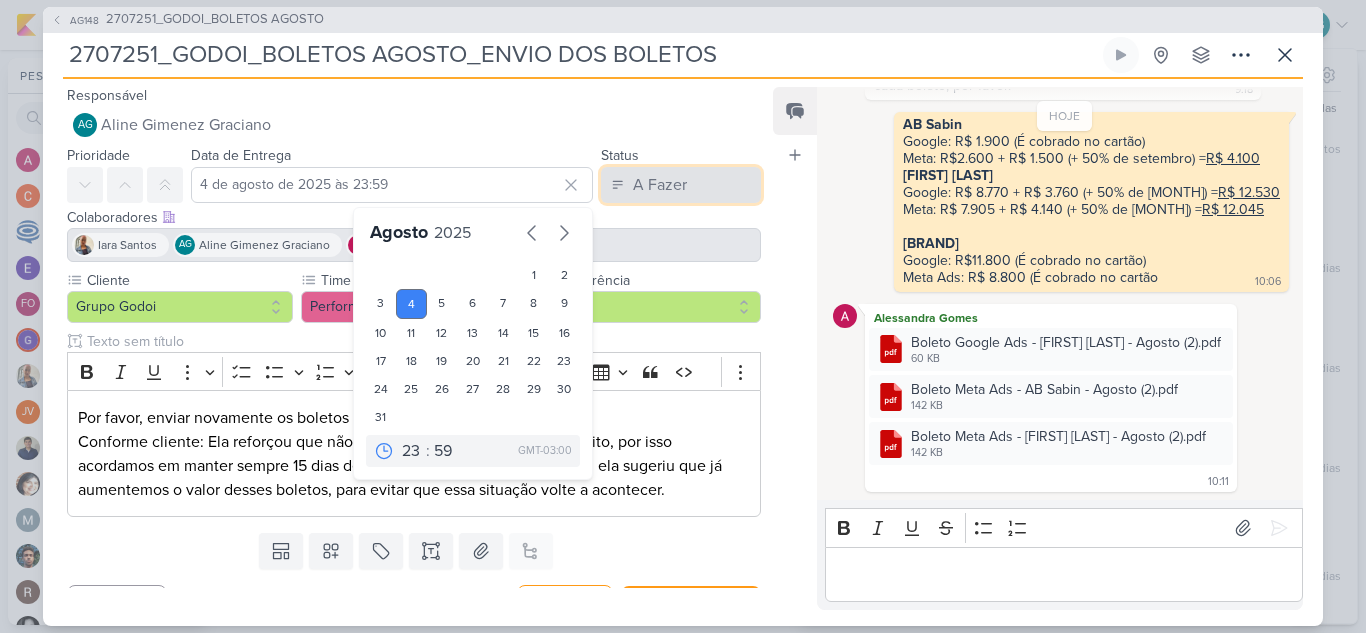 click on "A Fazer" at bounding box center [660, 185] 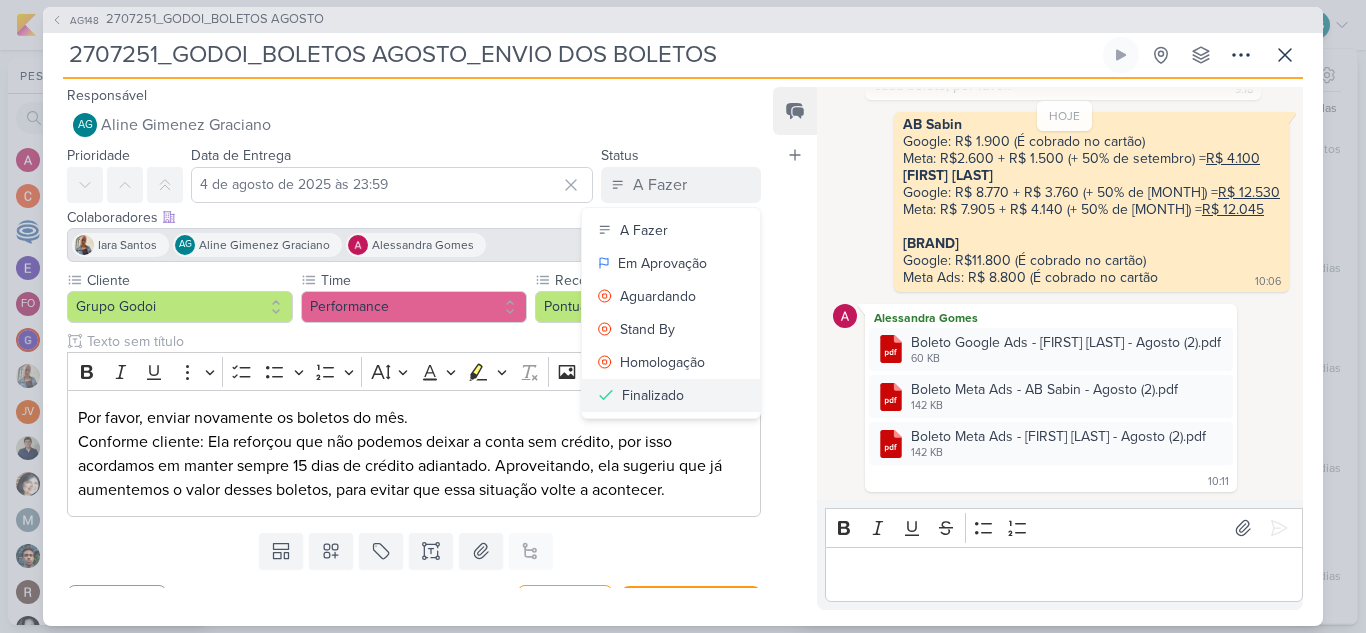 click on "Finalizado" at bounding box center [653, 395] 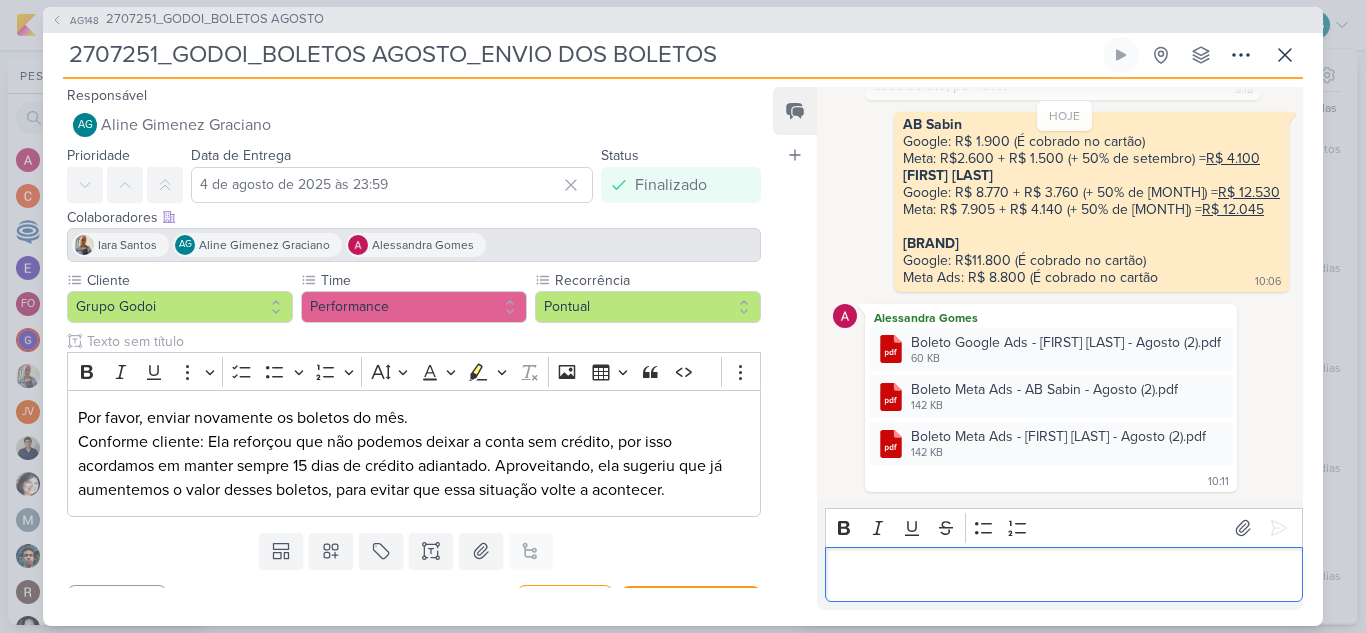 click at bounding box center [1063, 574] 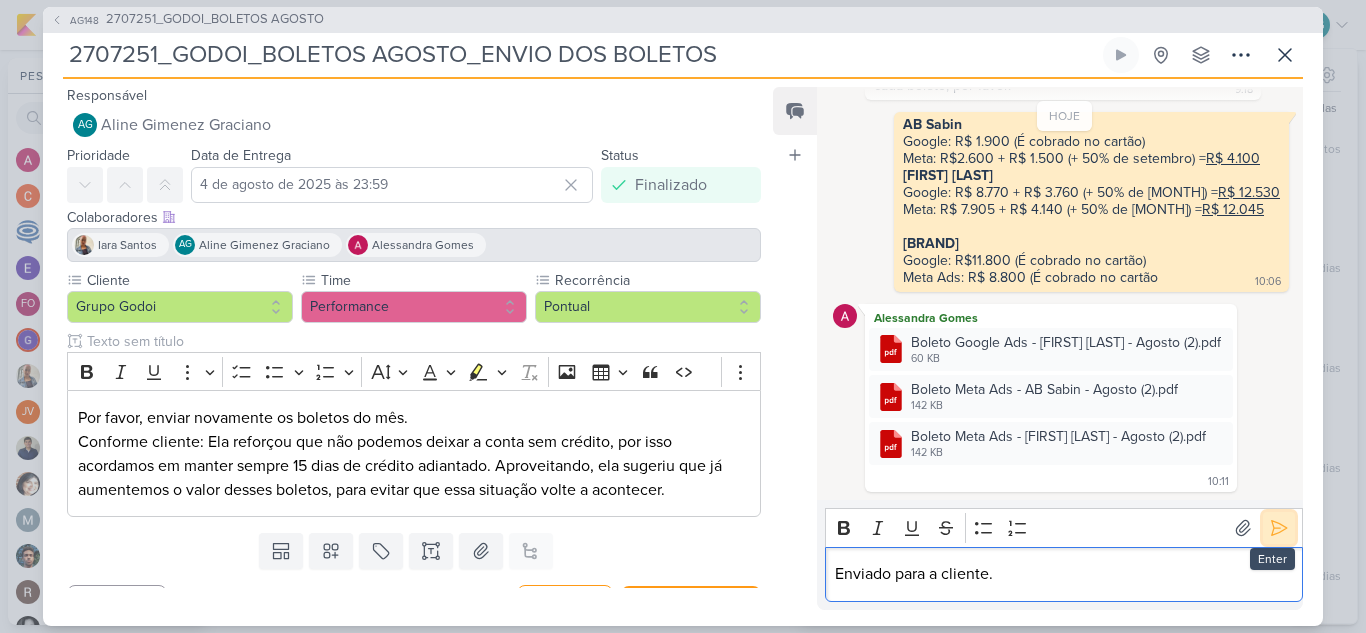 click 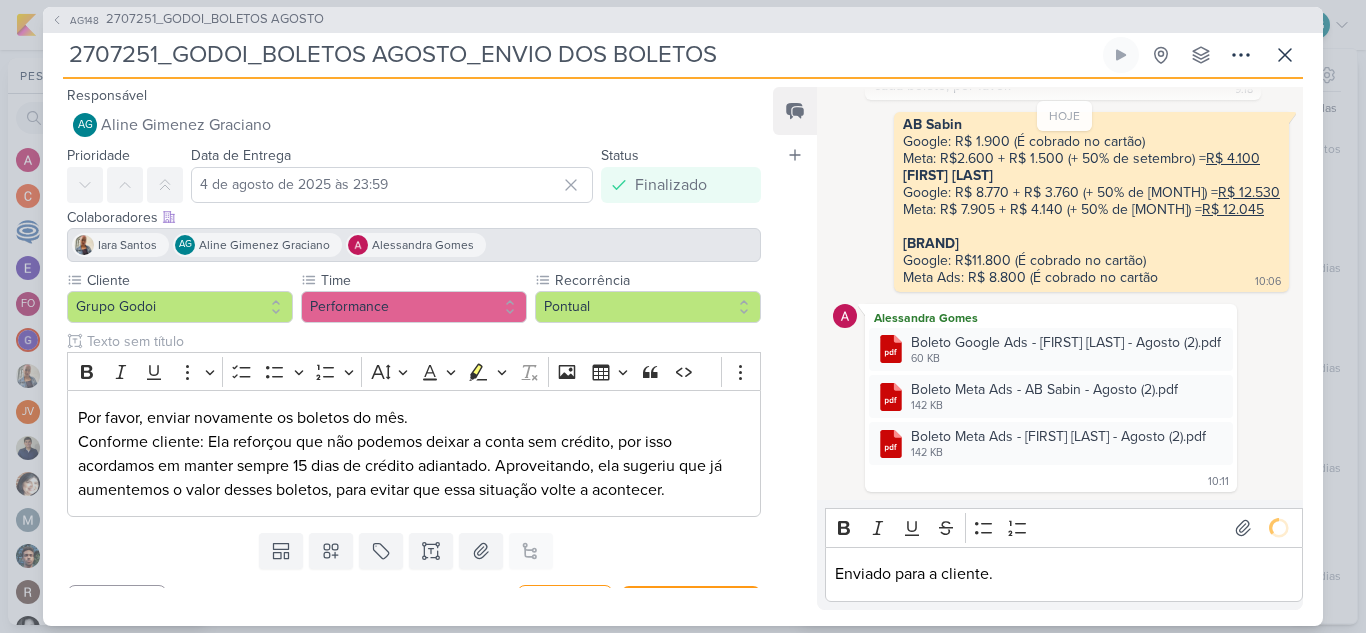 scroll, scrollTop: 238, scrollLeft: 0, axis: vertical 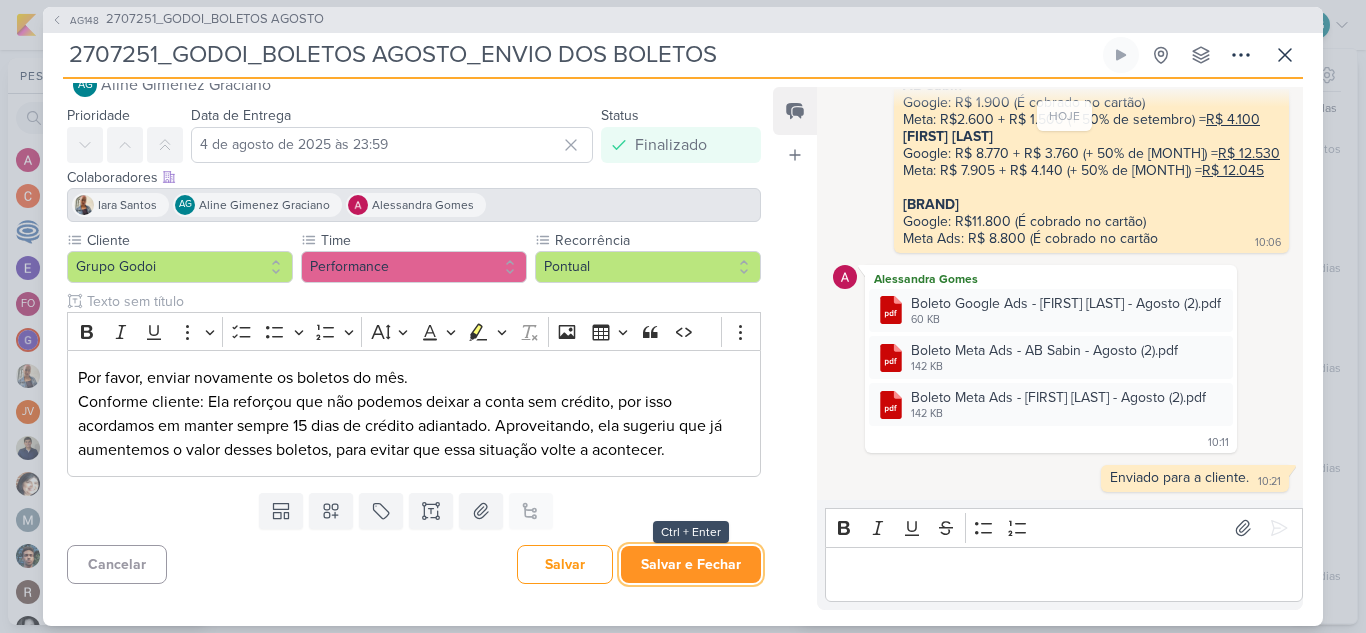 click on "Salvar e Fechar" at bounding box center [691, 564] 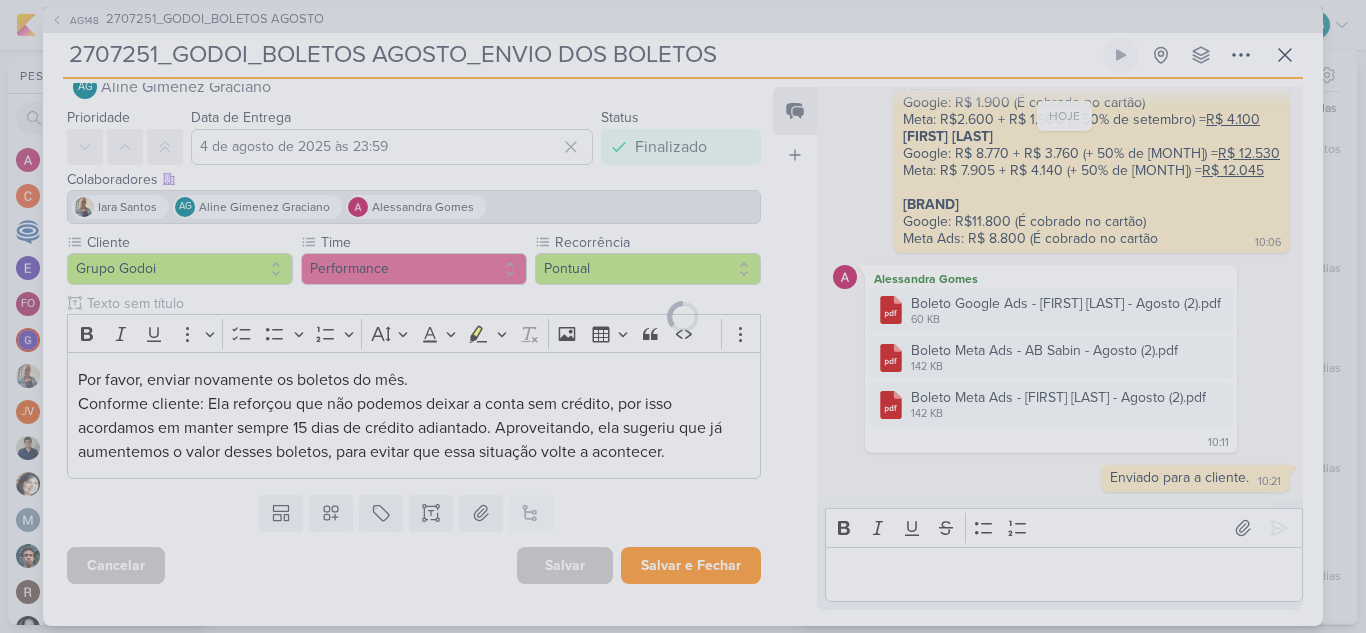 scroll, scrollTop: 38, scrollLeft: 0, axis: vertical 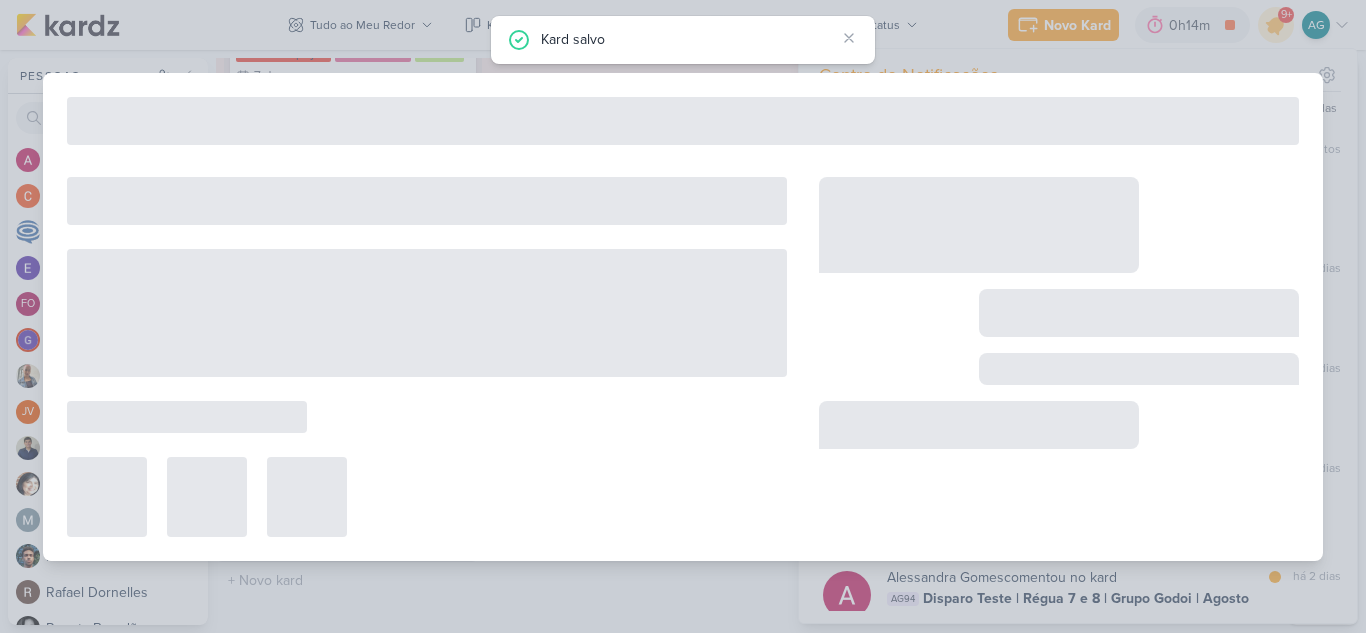 type on "2707251_GODOI_BOLETOS AGOSTO" 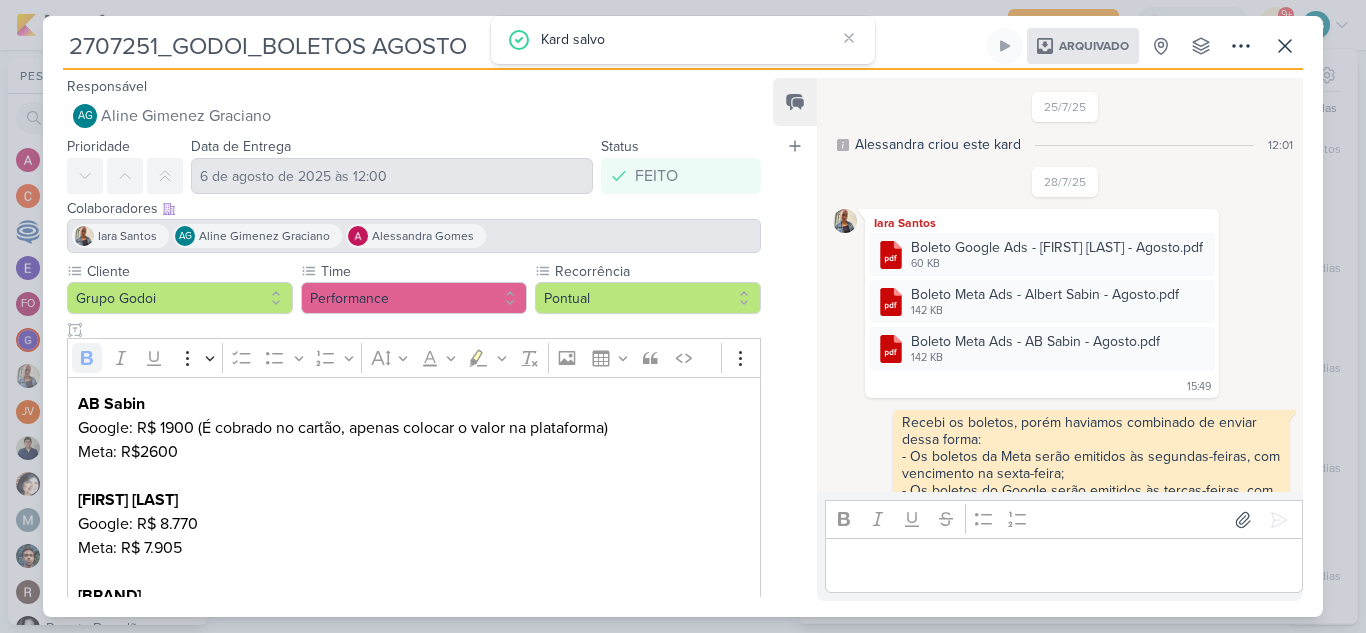 scroll, scrollTop: 571, scrollLeft: 0, axis: vertical 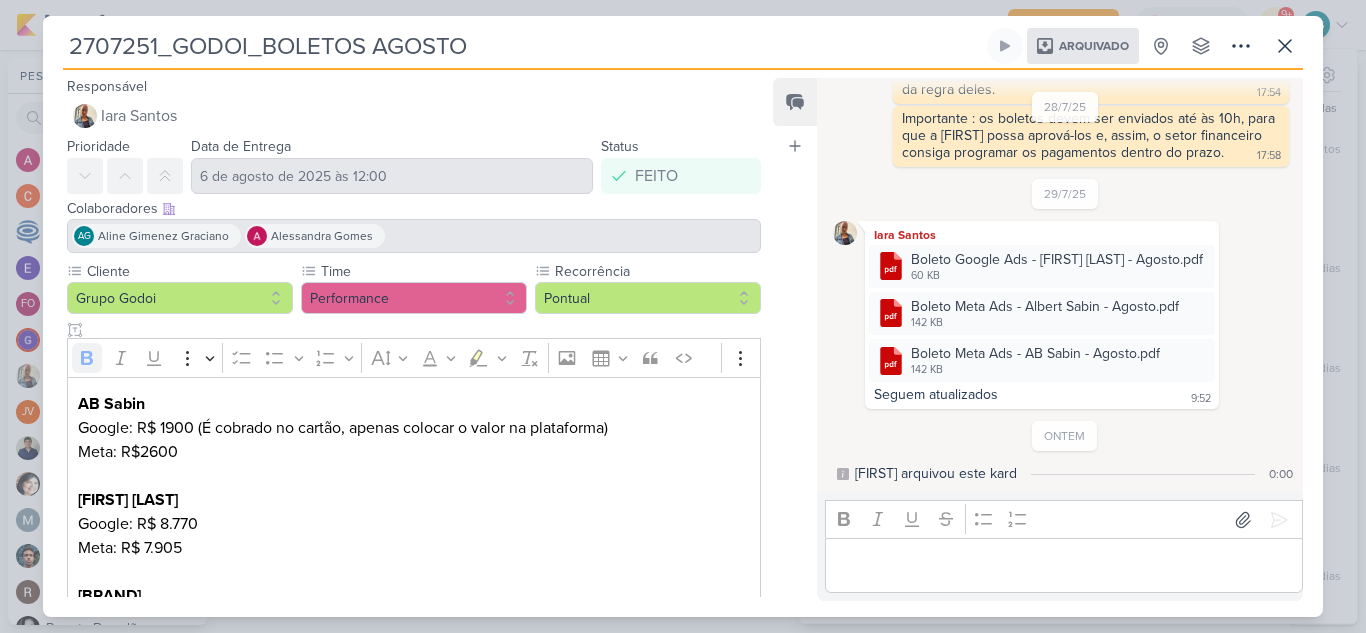 click on "Arquivado" at bounding box center [1094, 46] 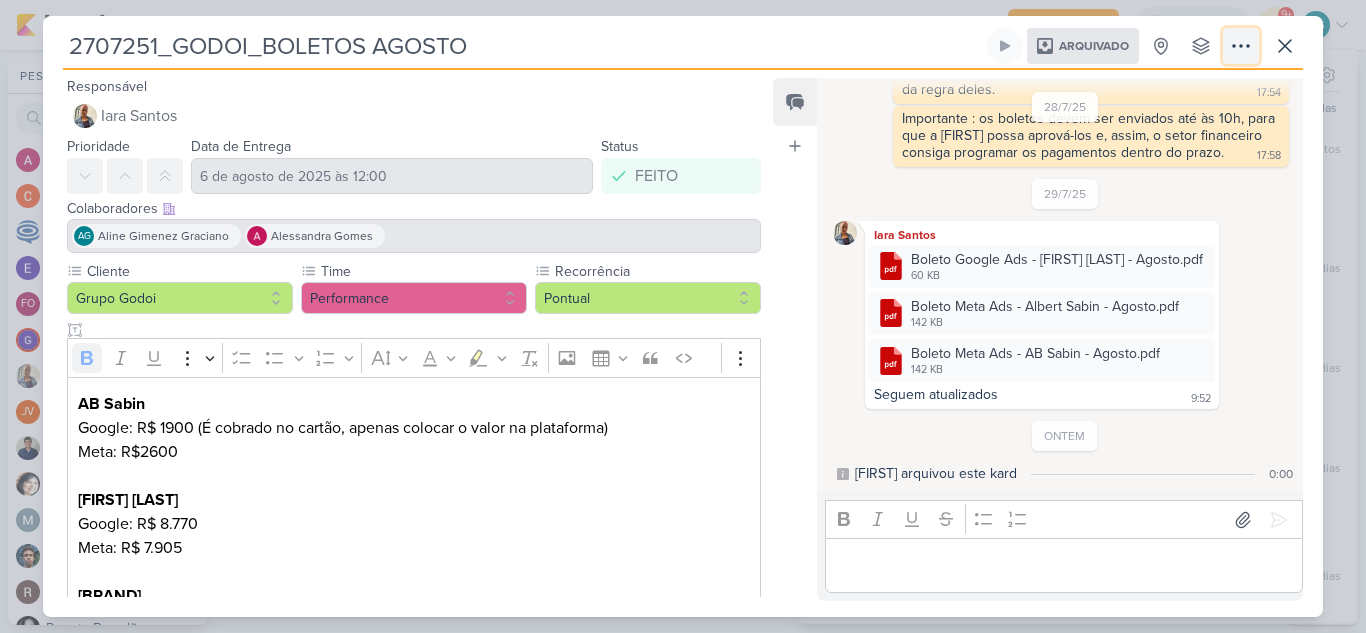 click 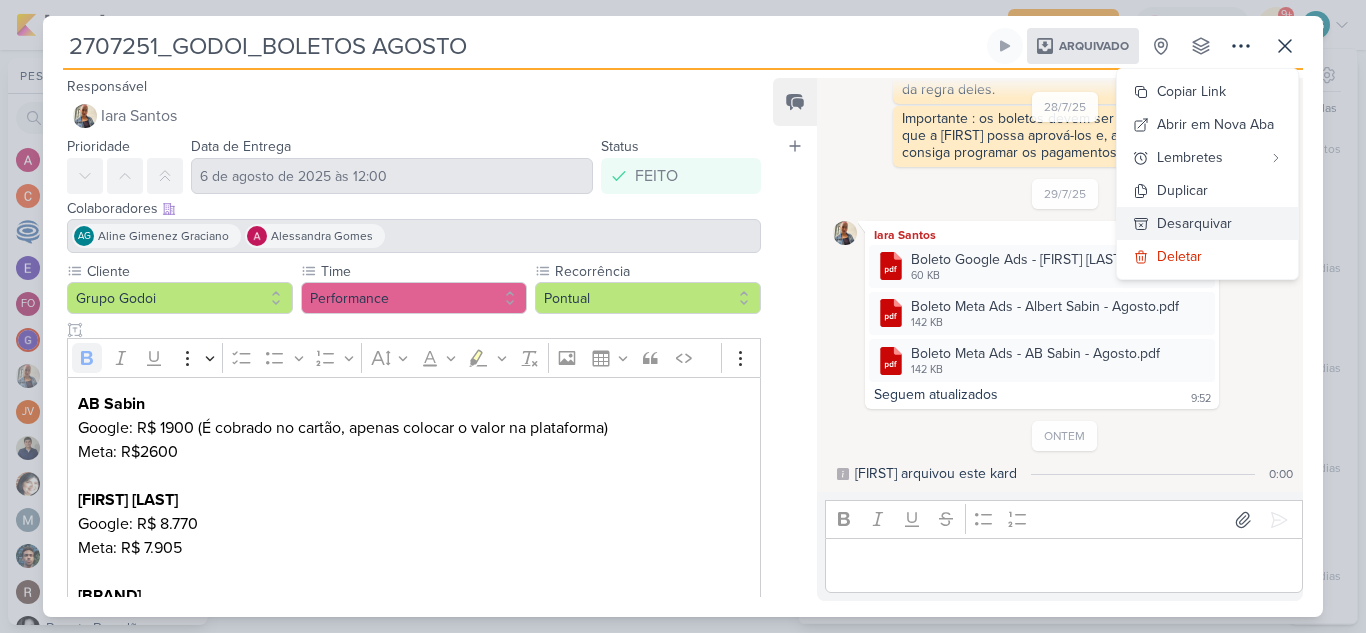click on "Desarquivar" at bounding box center (1194, 223) 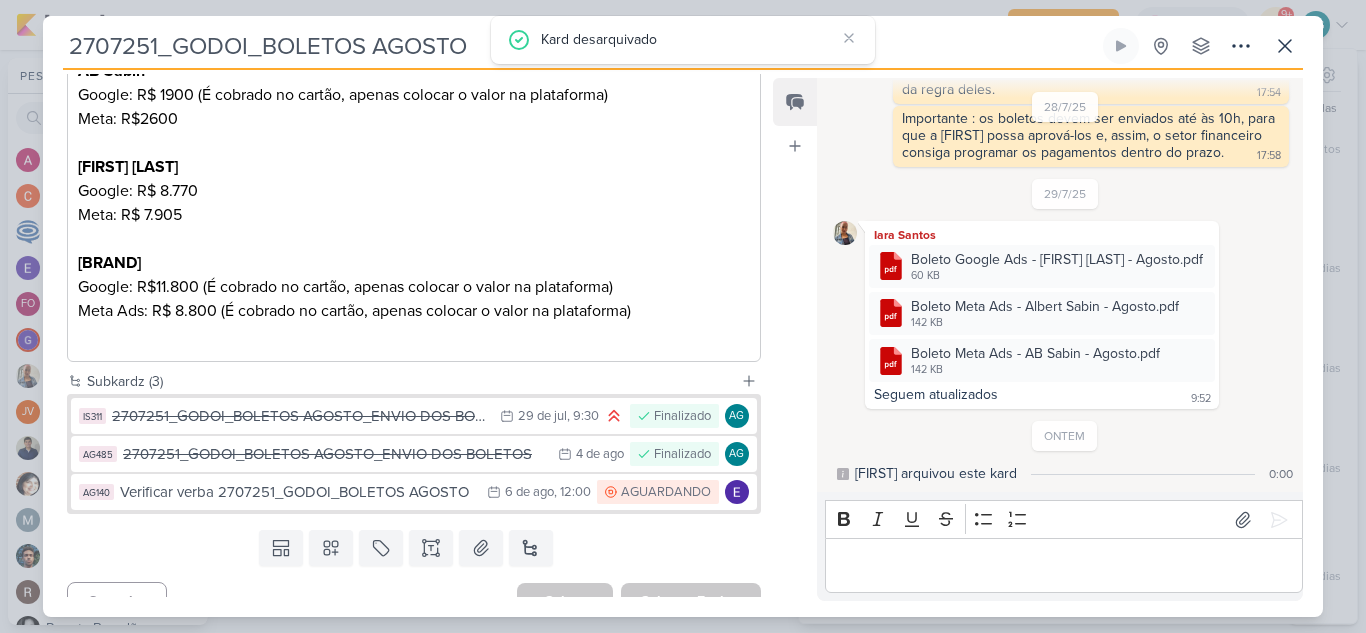 scroll, scrollTop: 366, scrollLeft: 0, axis: vertical 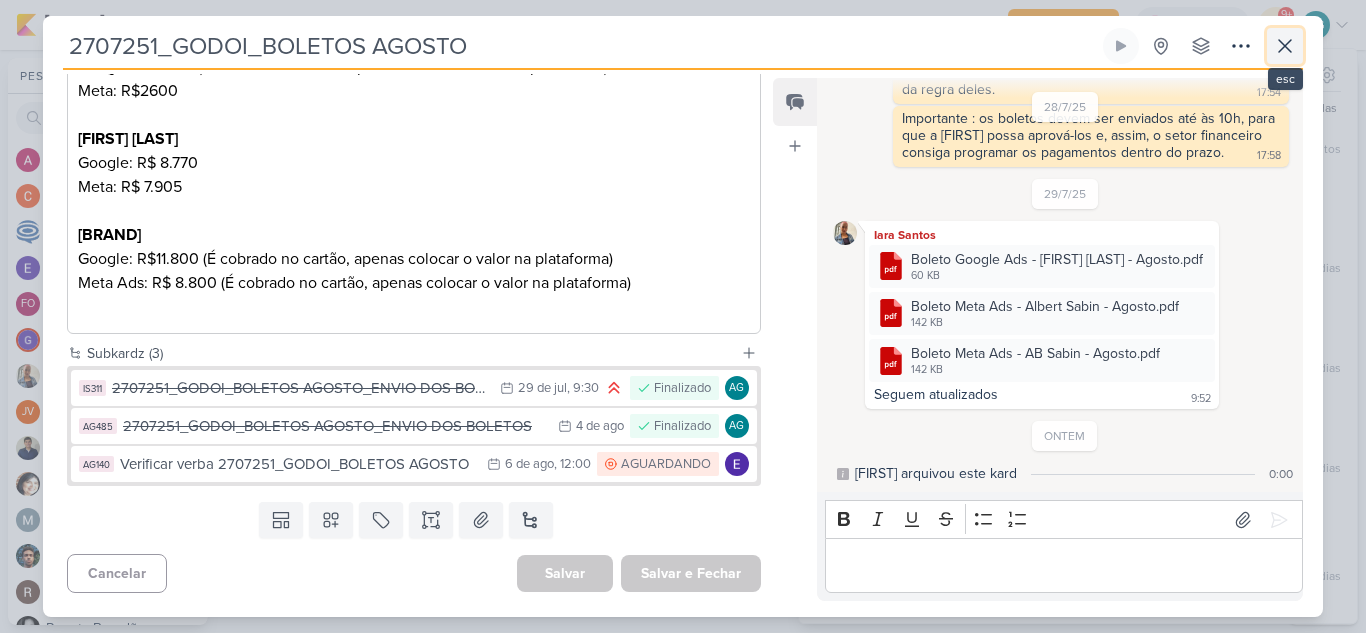 click 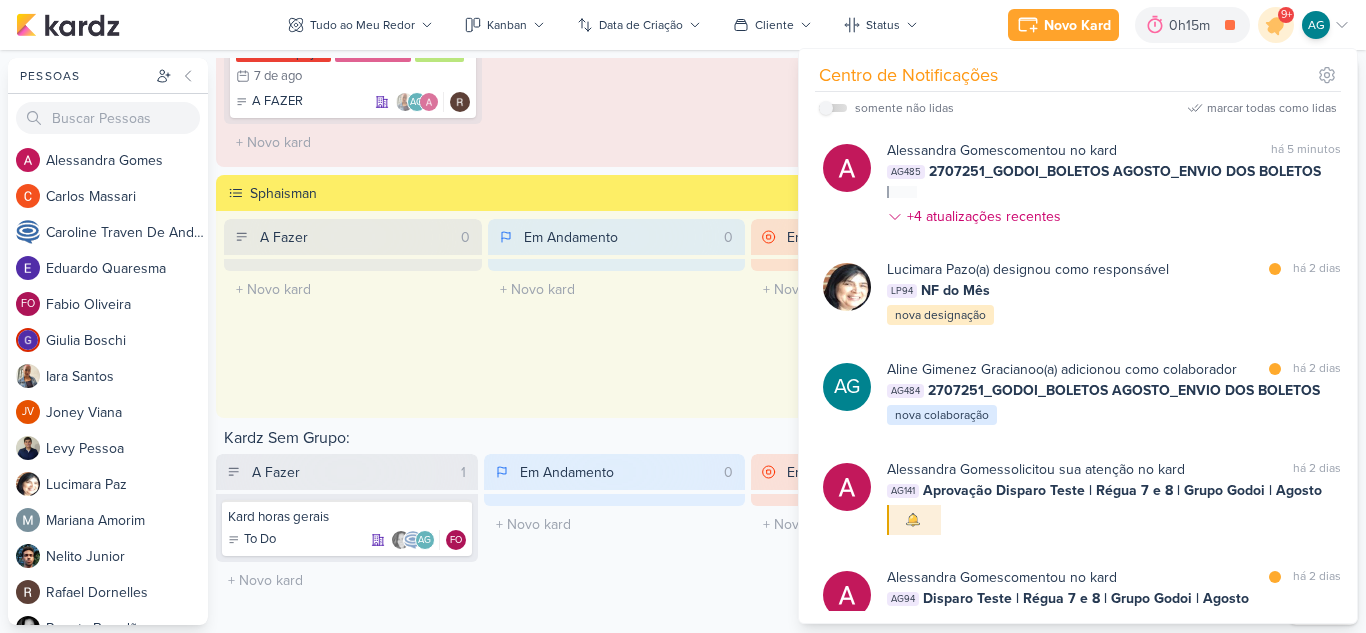 click on "Em Andamento
0
O título do kard deve ter menos que 100 caracteres" at bounding box center (617, -99) 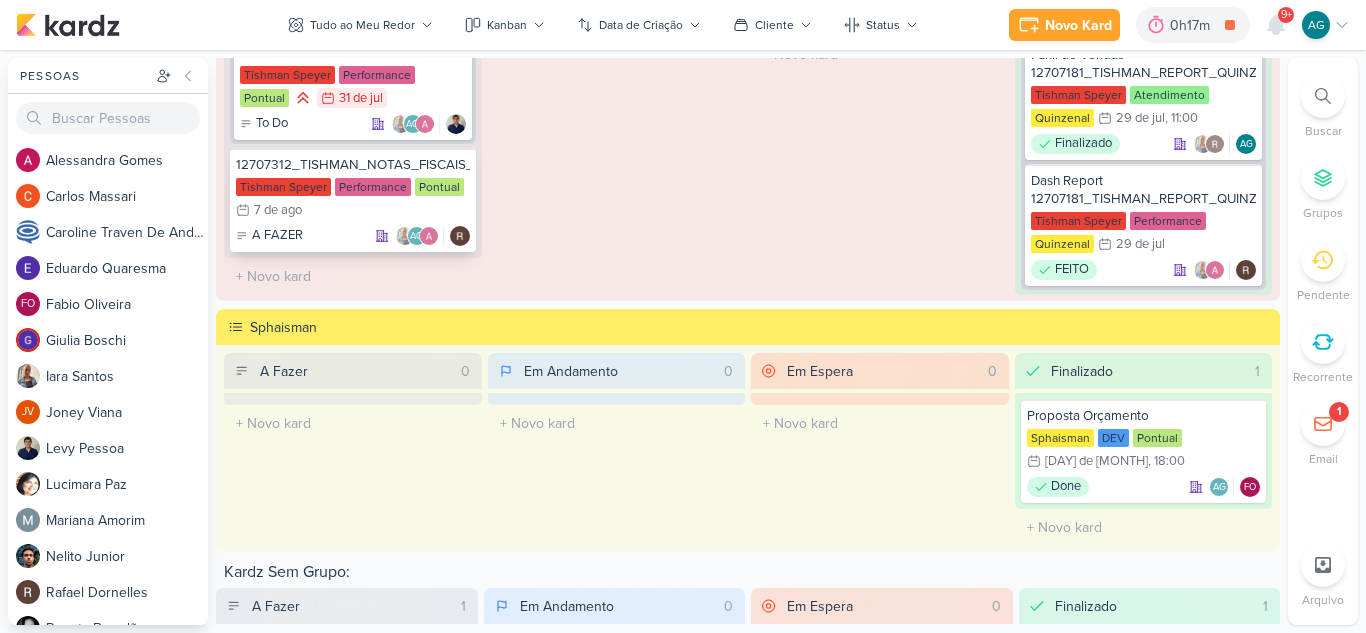 scroll, scrollTop: 2468, scrollLeft: 0, axis: vertical 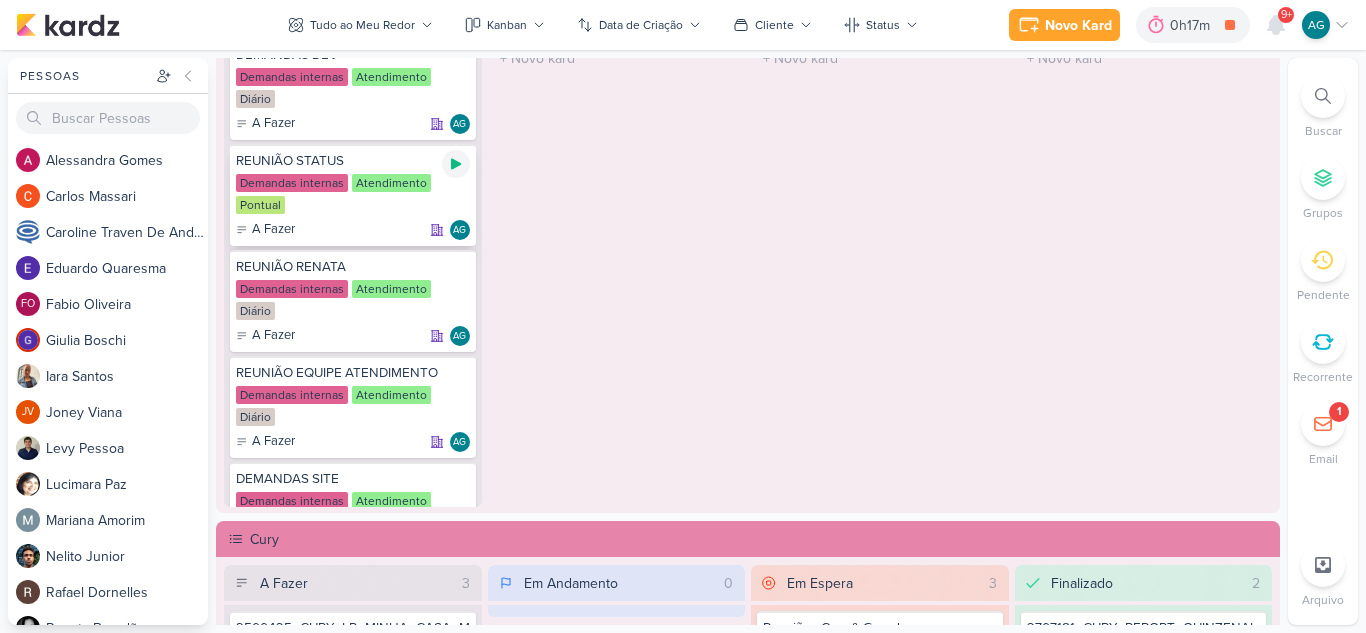 click 